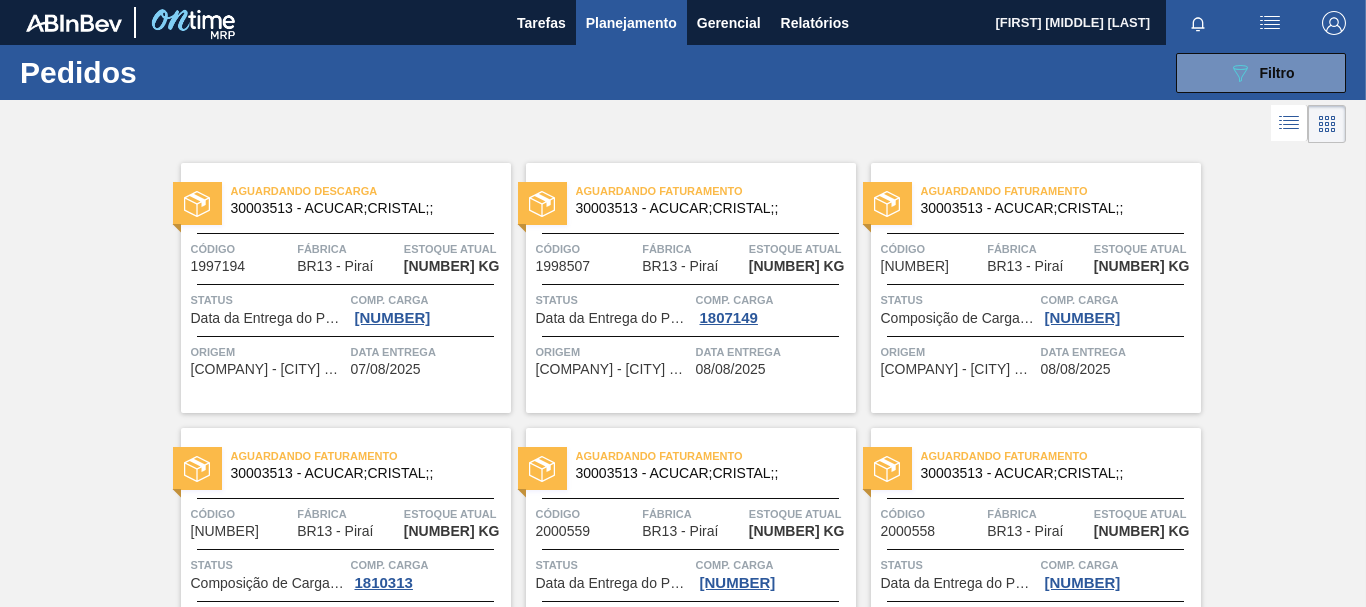 scroll, scrollTop: 0, scrollLeft: 0, axis: both 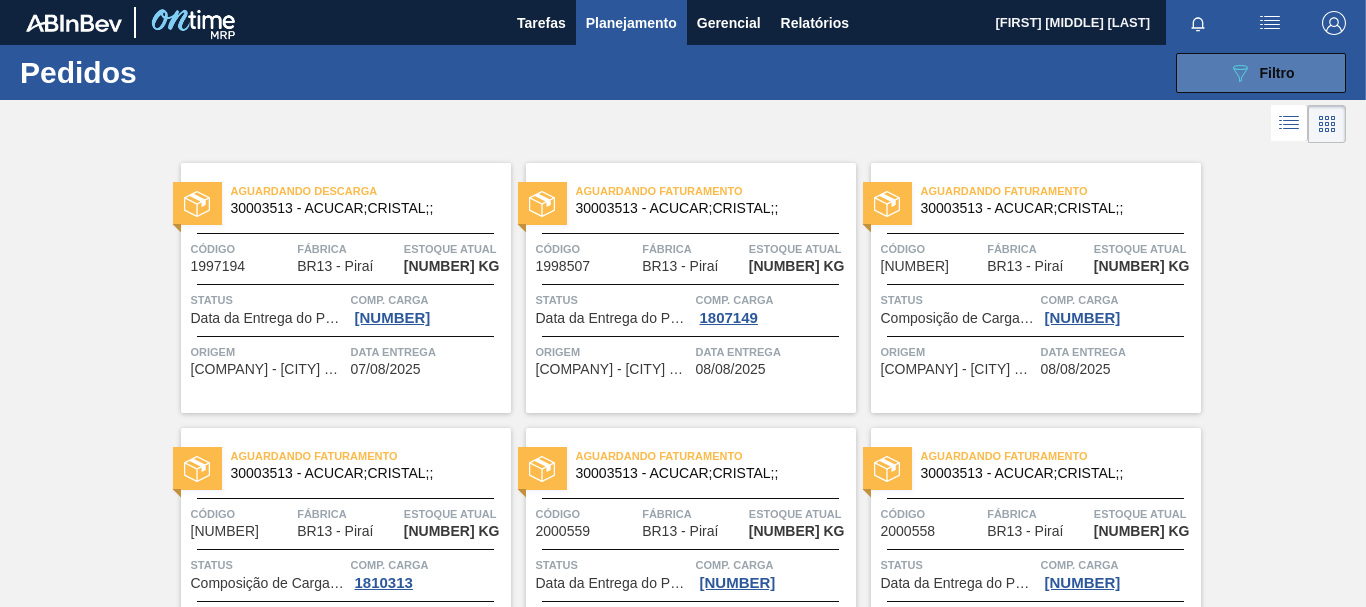 click on "Filtro" at bounding box center (1277, 73) 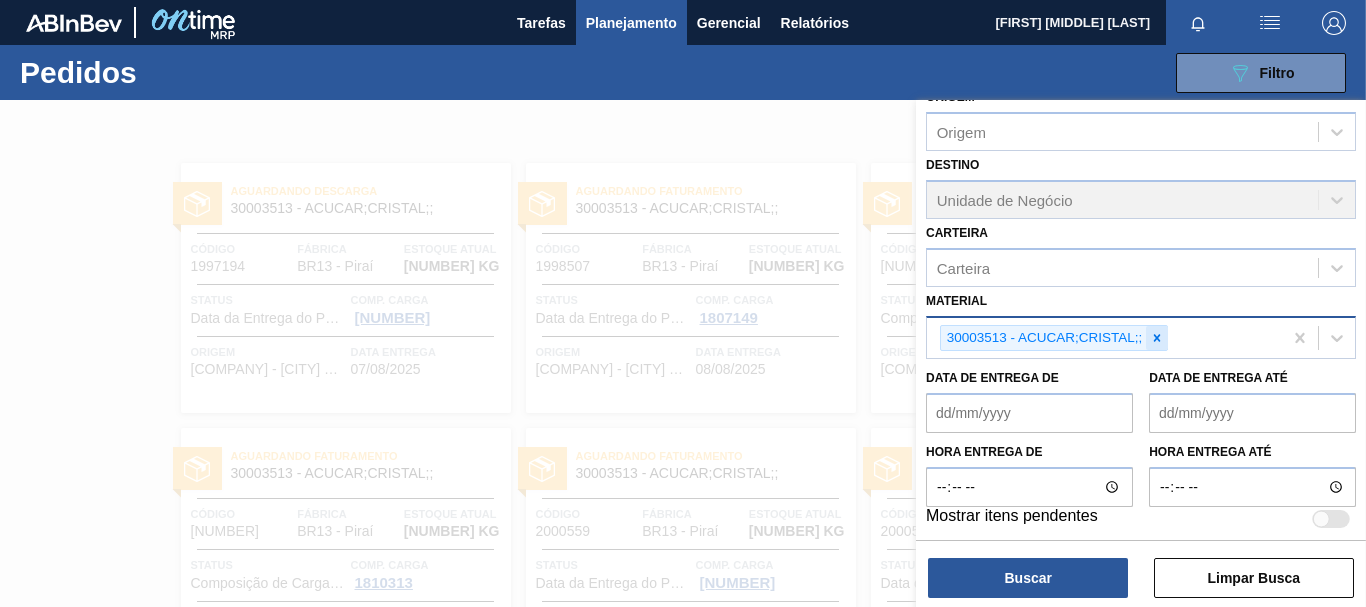 click 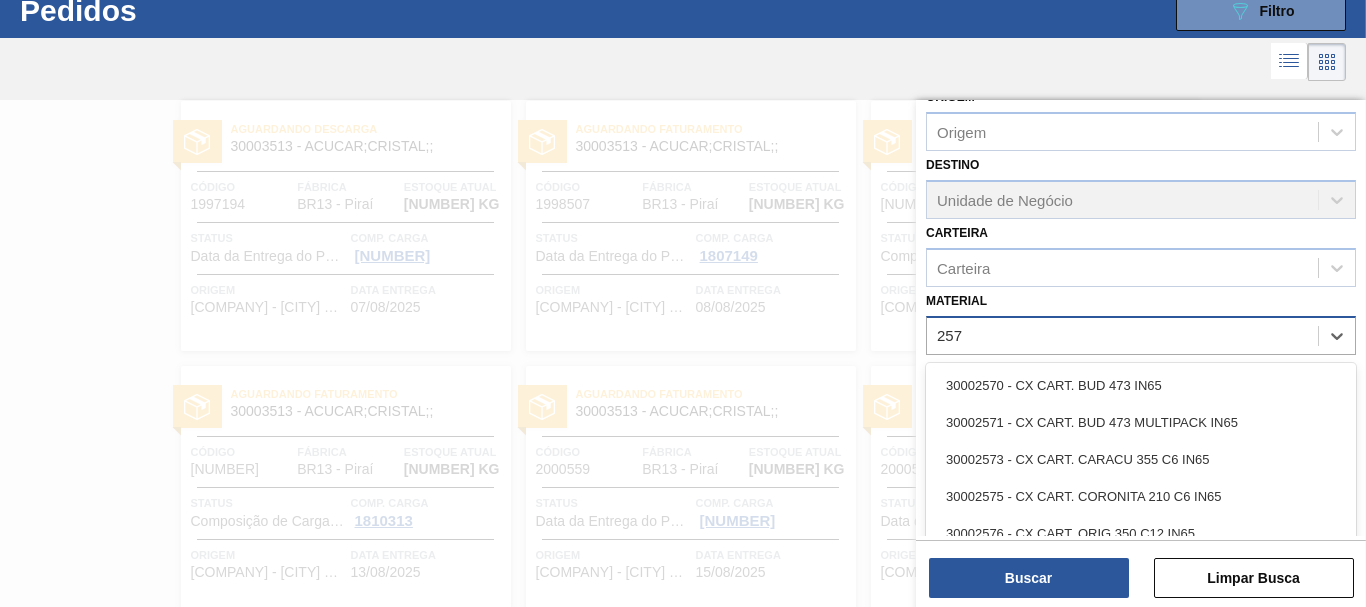 scroll, scrollTop: 64, scrollLeft: 0, axis: vertical 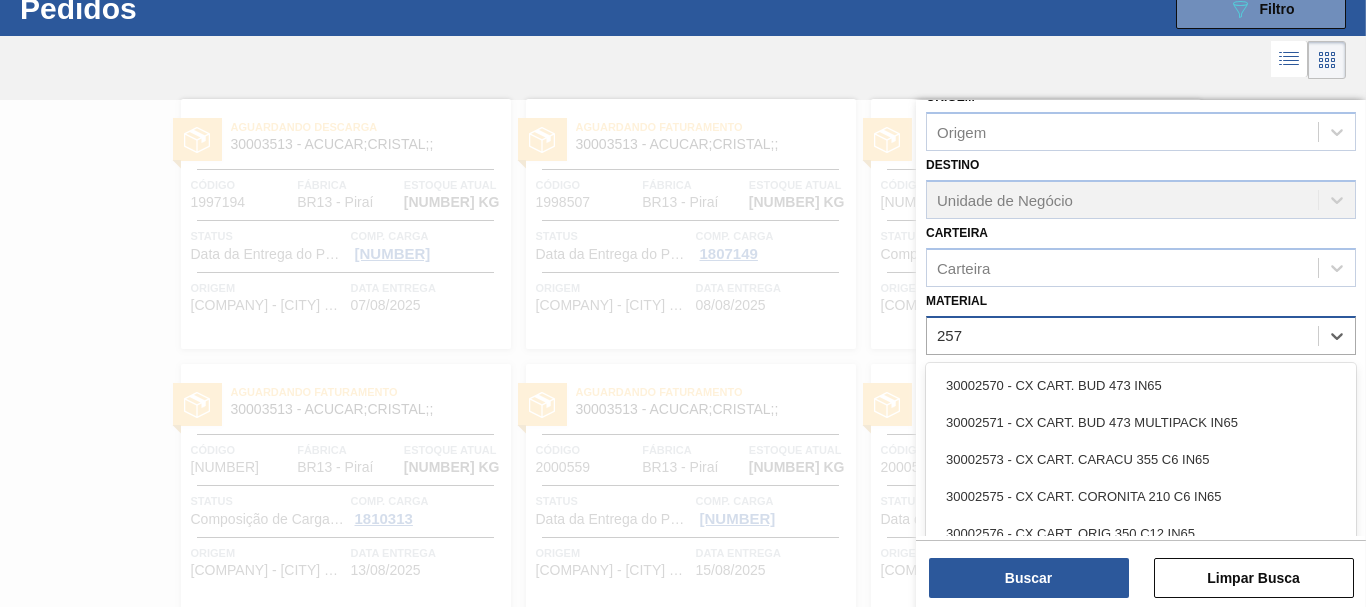 type on "2577" 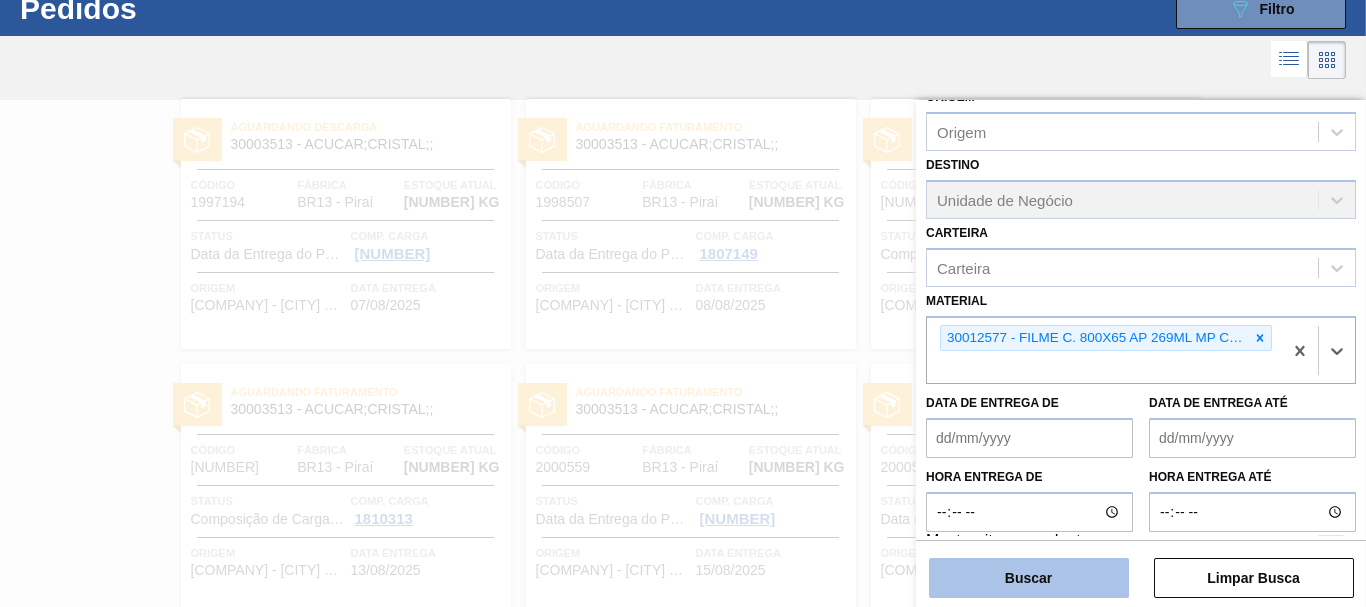 click on "Buscar" at bounding box center (1029, 578) 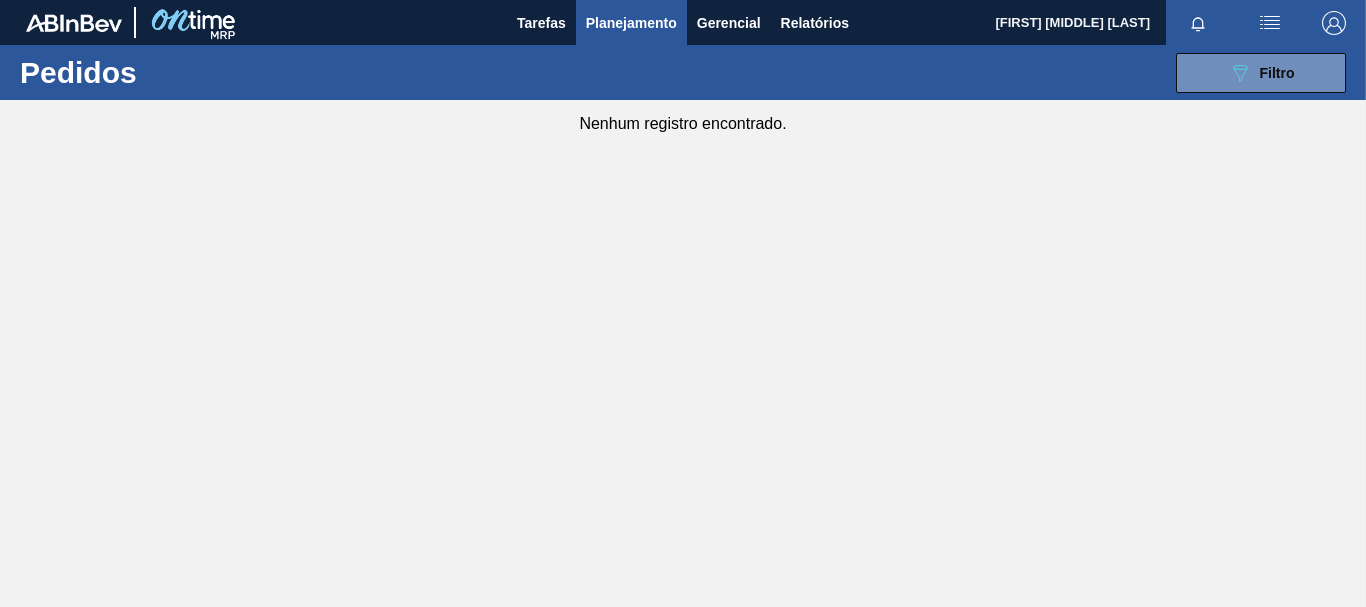 scroll, scrollTop: 0, scrollLeft: 0, axis: both 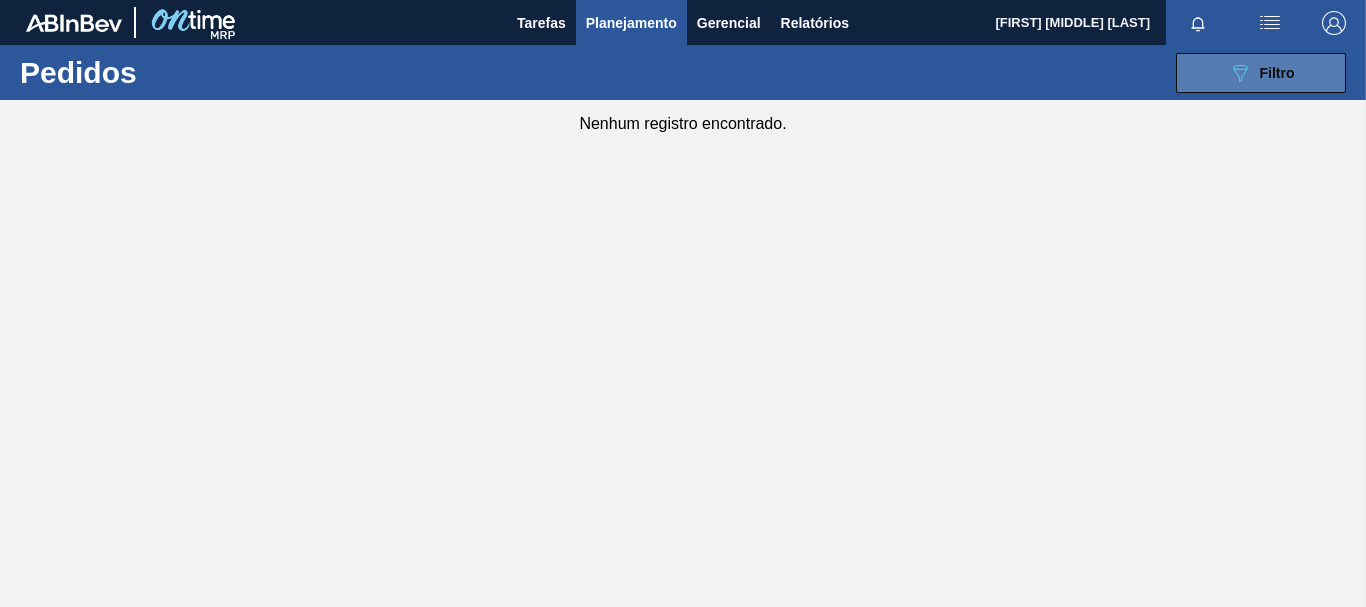 click on "089F7B8B-B2A5-4AFE-B5C0-19BA573D28AC Filtro" at bounding box center [1261, 73] 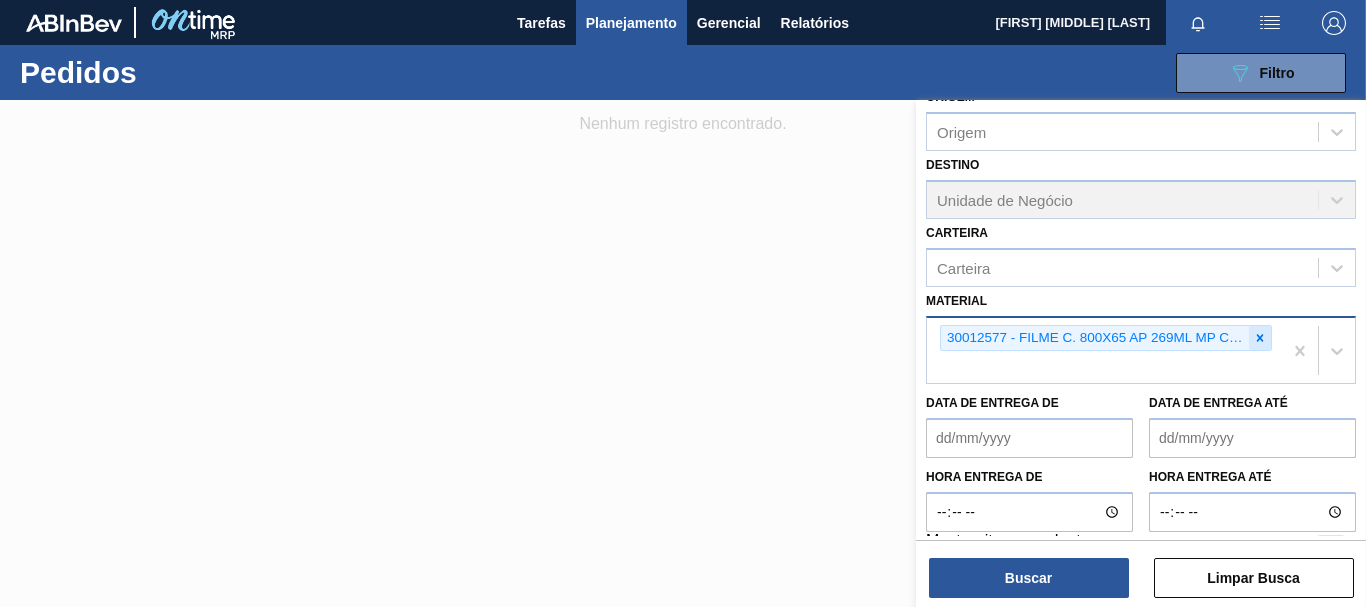 click 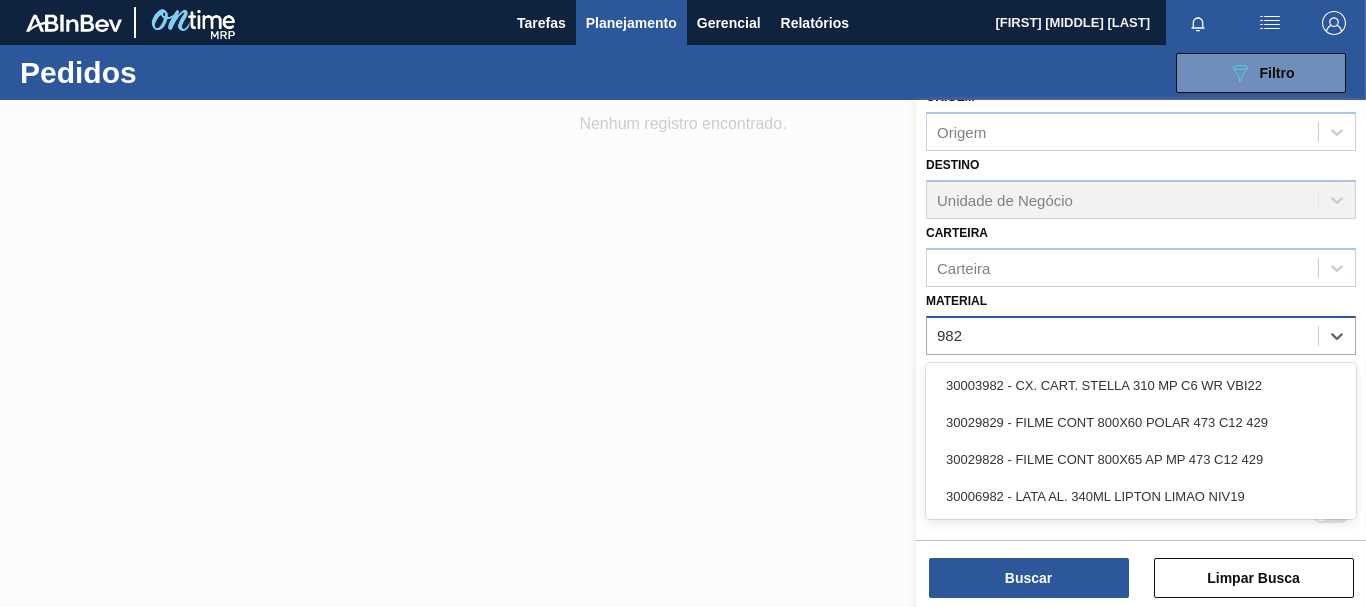 type on "9828" 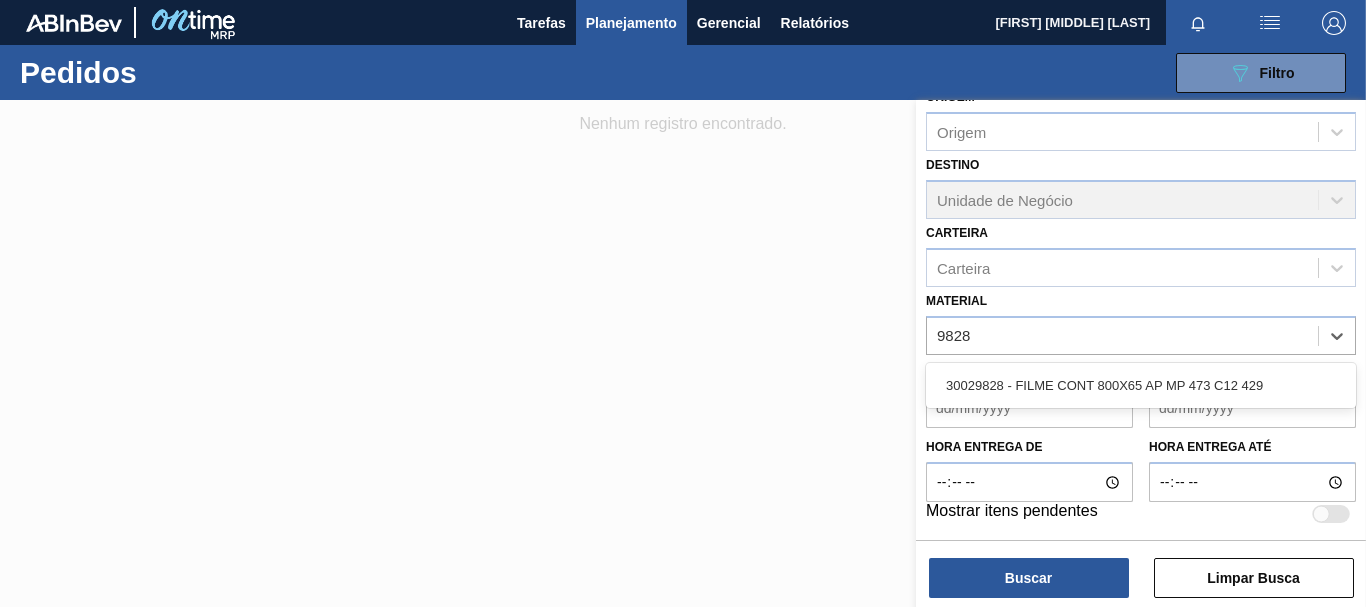 drag, startPoint x: 1126, startPoint y: 374, endPoint x: 1123, endPoint y: 397, distance: 23.194826 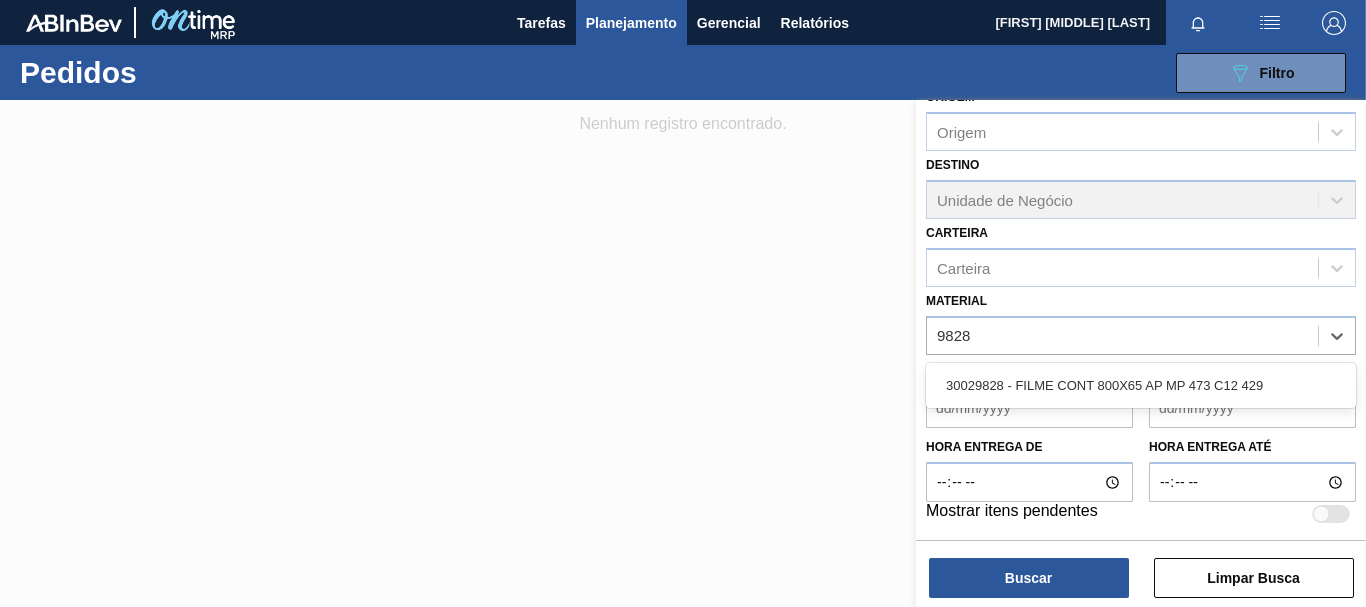 click on "30029828 - FILME CONT 800X65 AP MP 473 C12 429" at bounding box center (1141, 385) 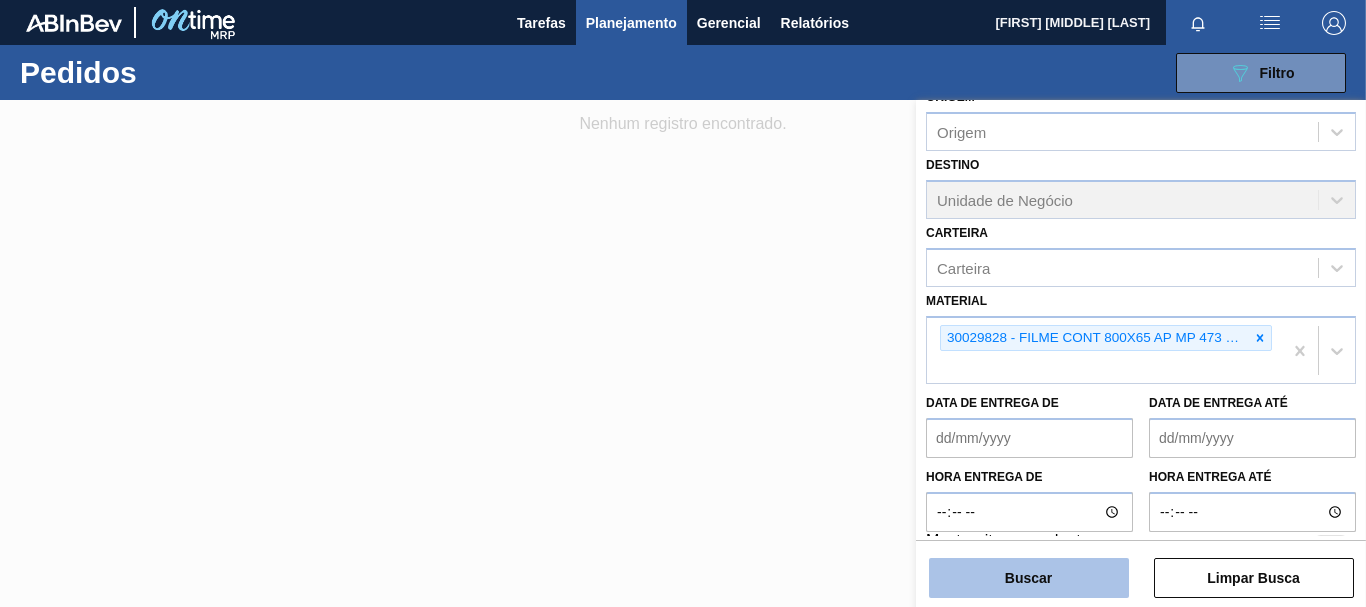click on "Buscar" at bounding box center (1029, 578) 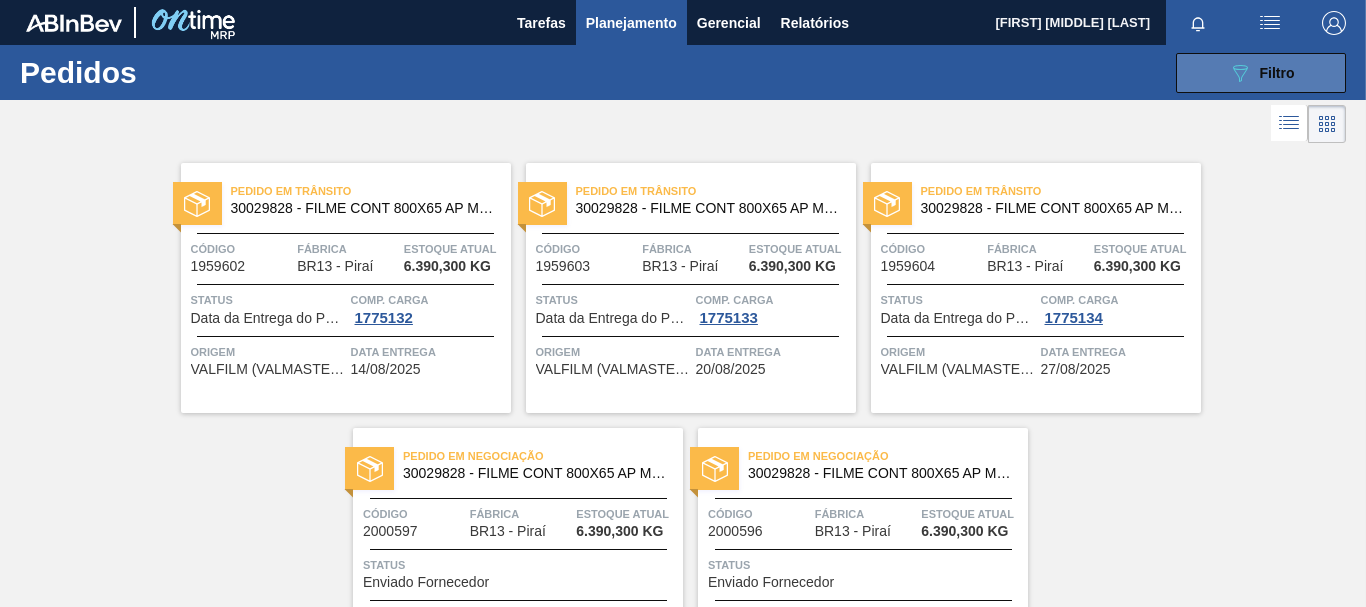 click on "089F7B8B-B2A5-4AFE-B5C0-19BA573D28AC Filtro" at bounding box center [1261, 73] 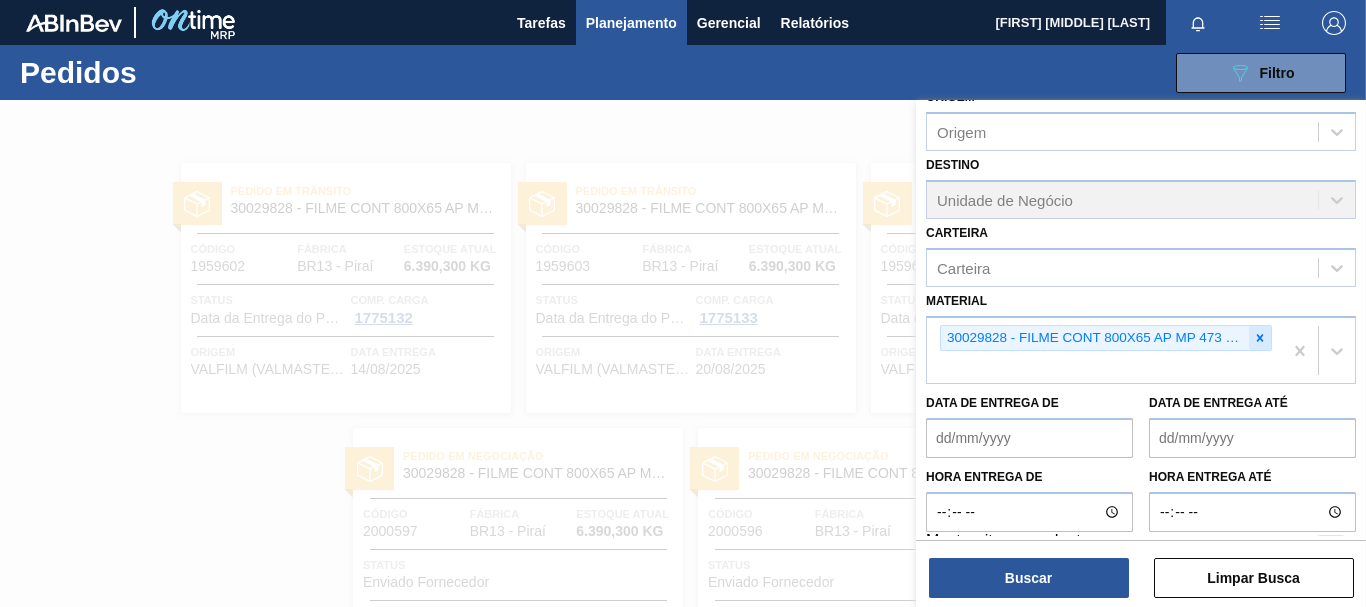 click 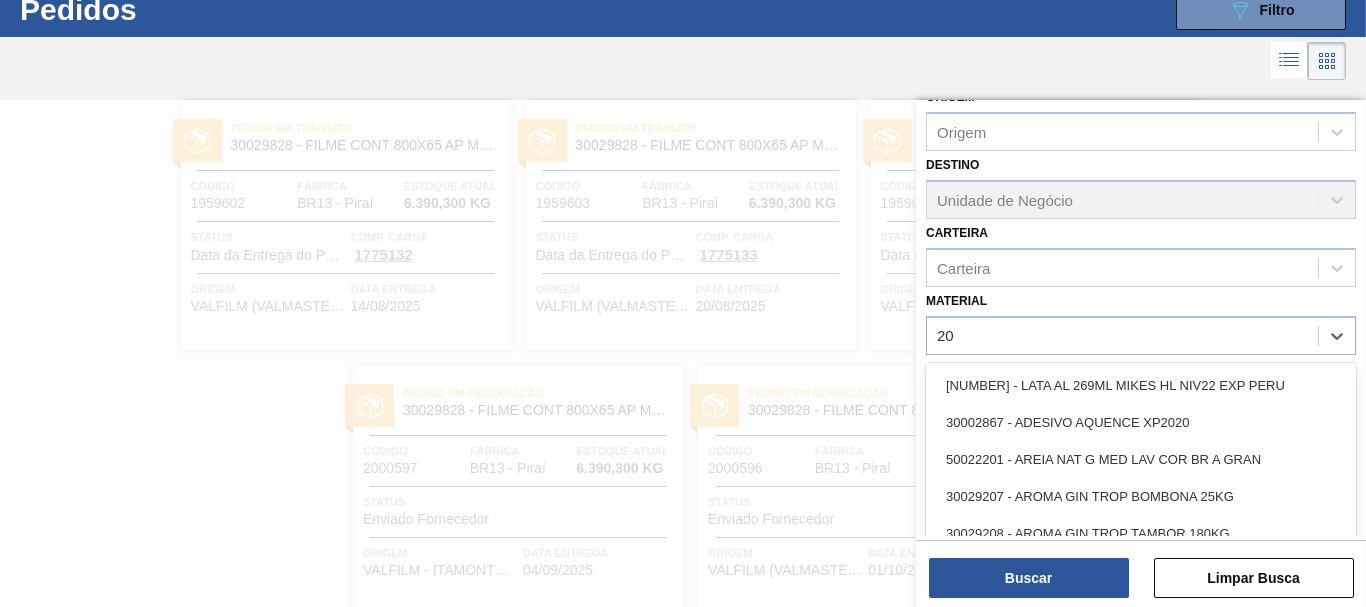 scroll, scrollTop: 64, scrollLeft: 0, axis: vertical 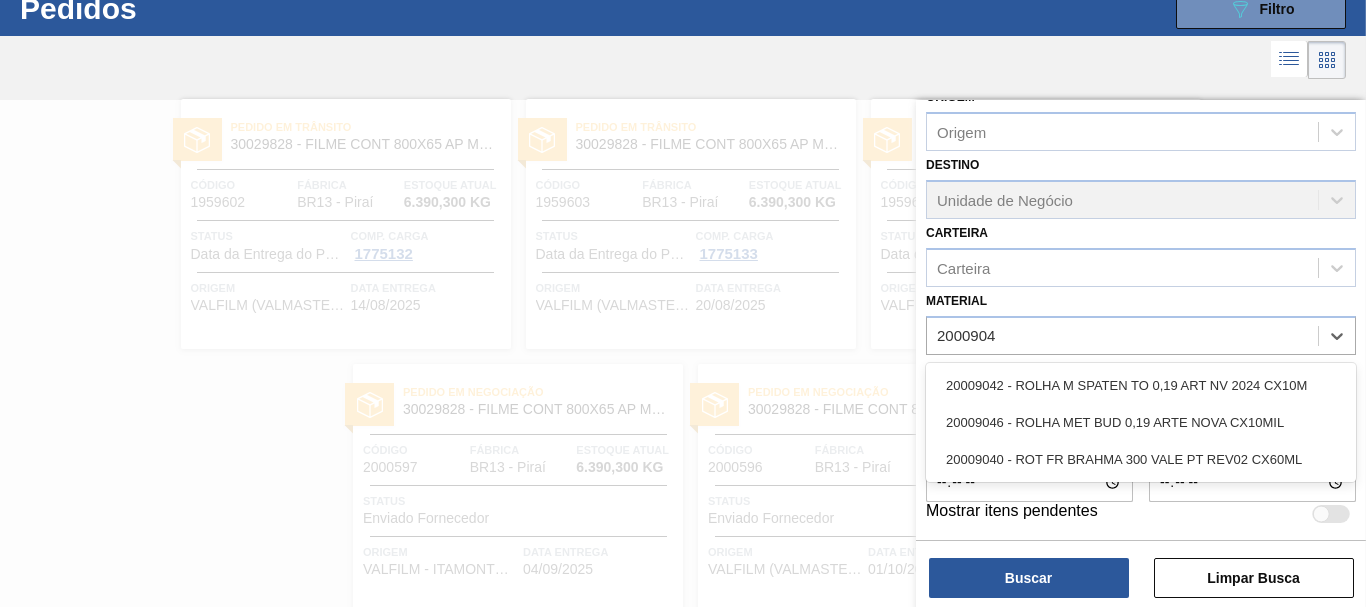 type on "20009040" 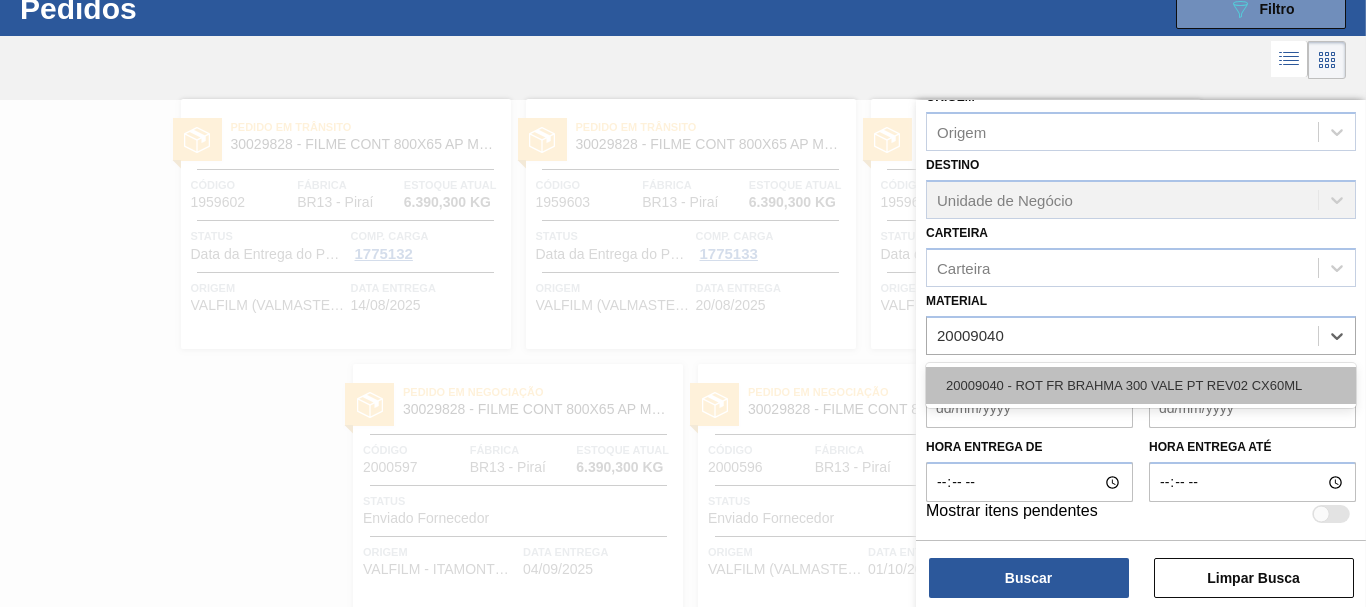 click on "20009040 - ROT FR BRAHMA 300 VALE PT REV02 CX60ML" at bounding box center (1141, 385) 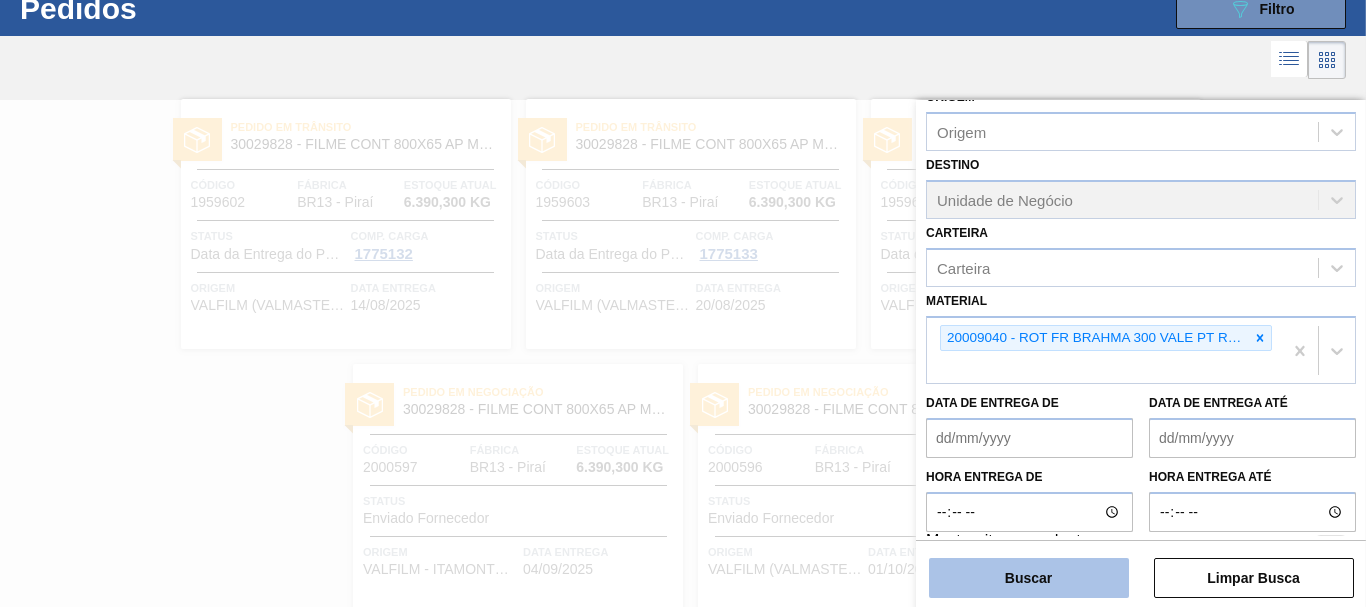 click on "Buscar" at bounding box center (1029, 578) 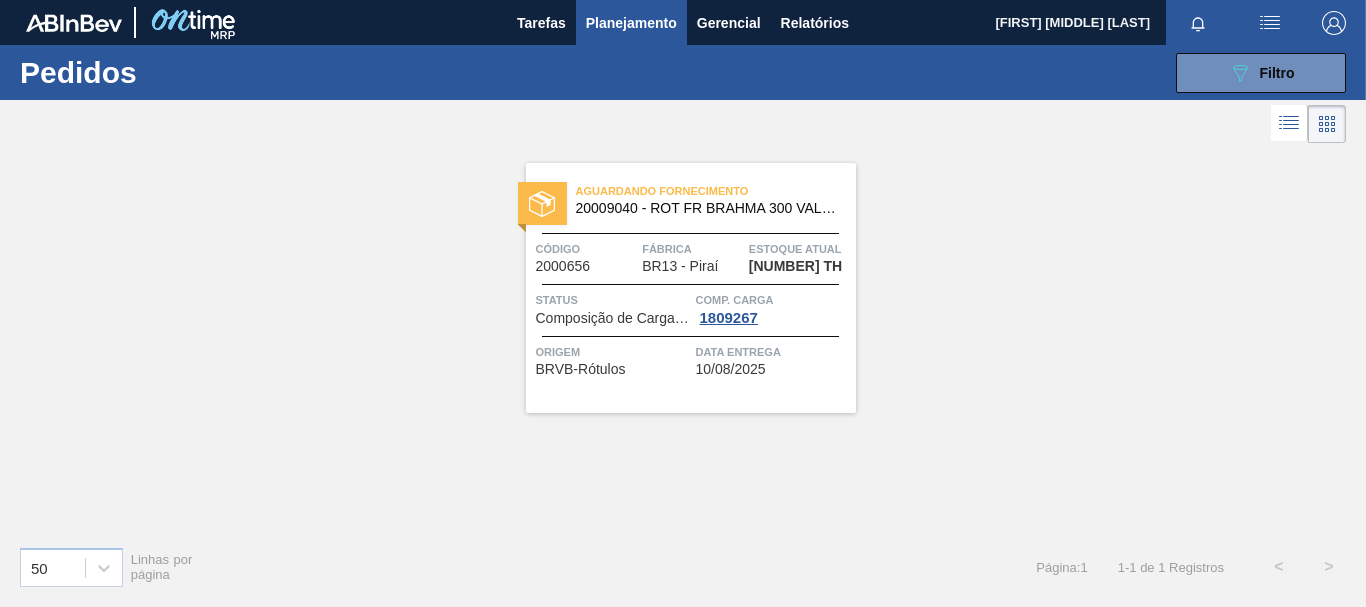scroll, scrollTop: 0, scrollLeft: 0, axis: both 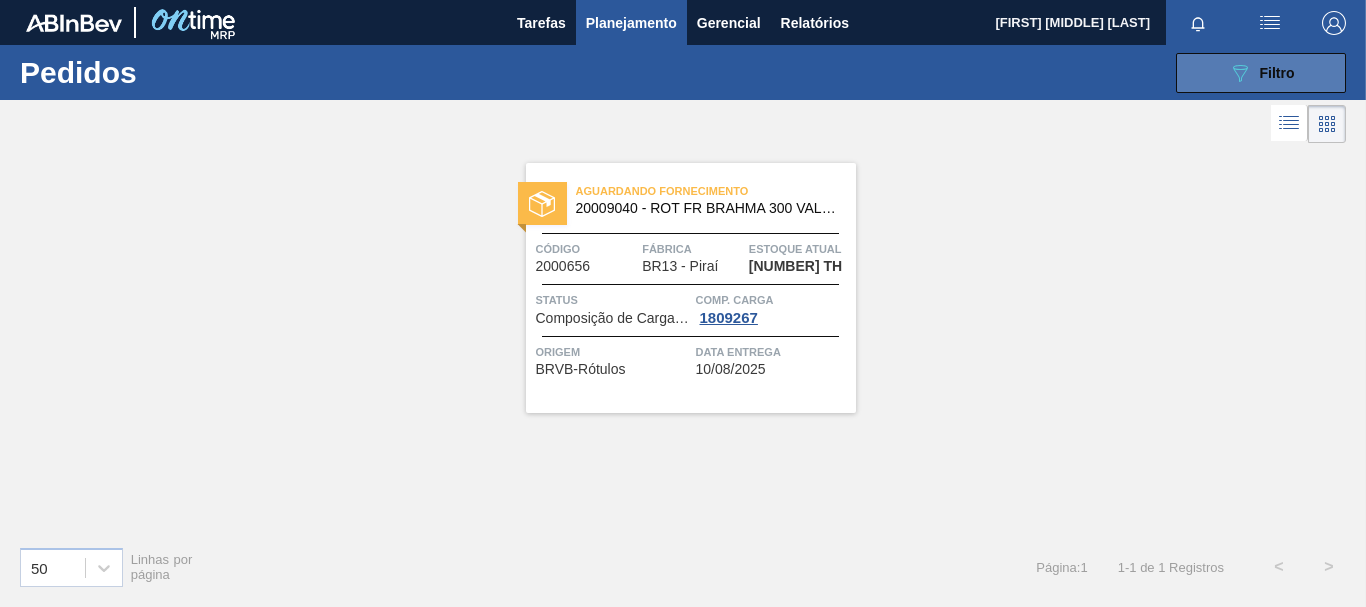 click on "089F7B8B-B2A5-4AFE-B5C0-19BA573D28AC Filtro" at bounding box center [1261, 73] 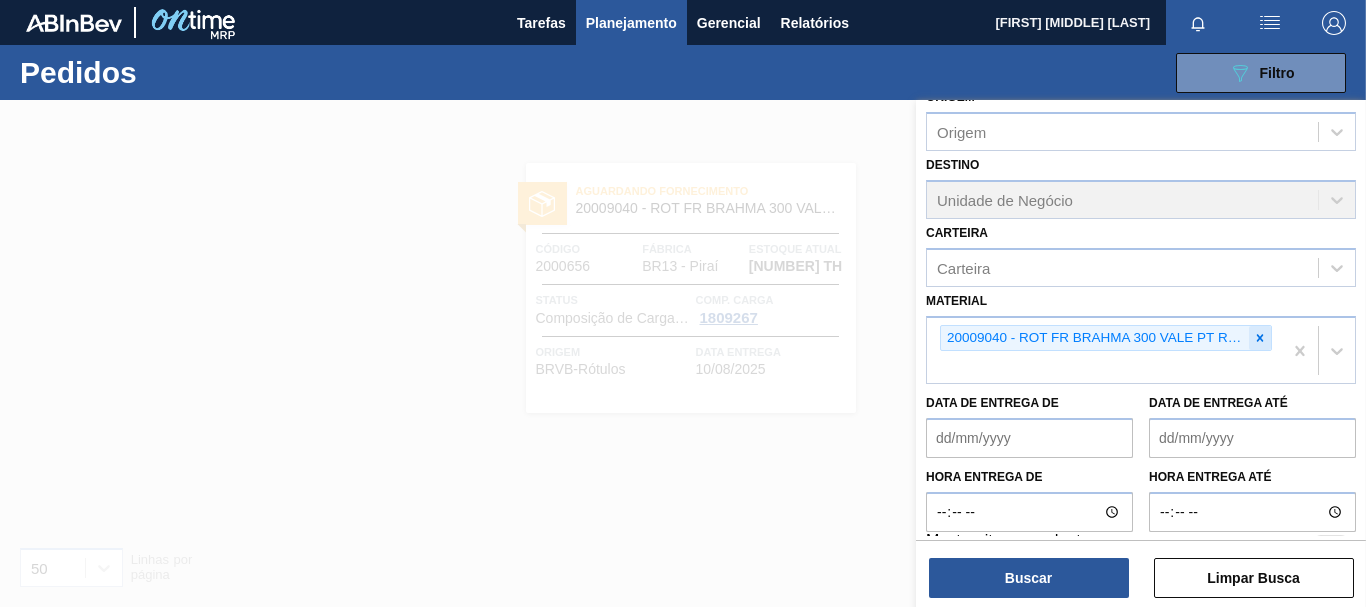 click 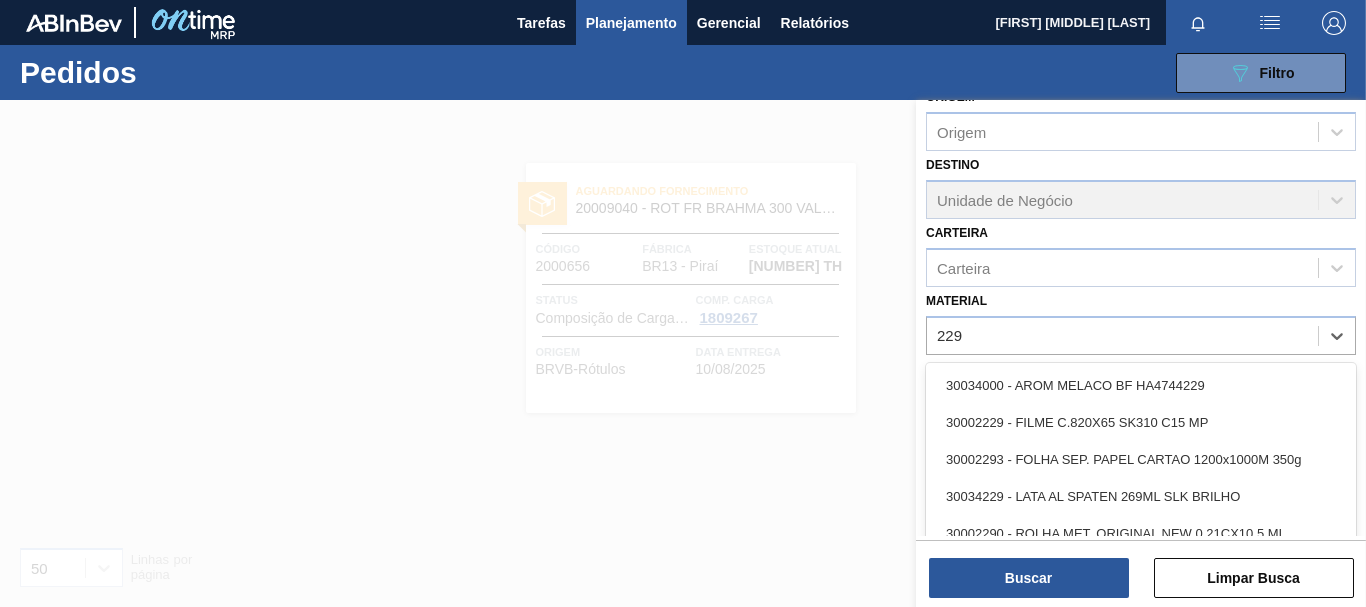 type on "[NUMBER]" 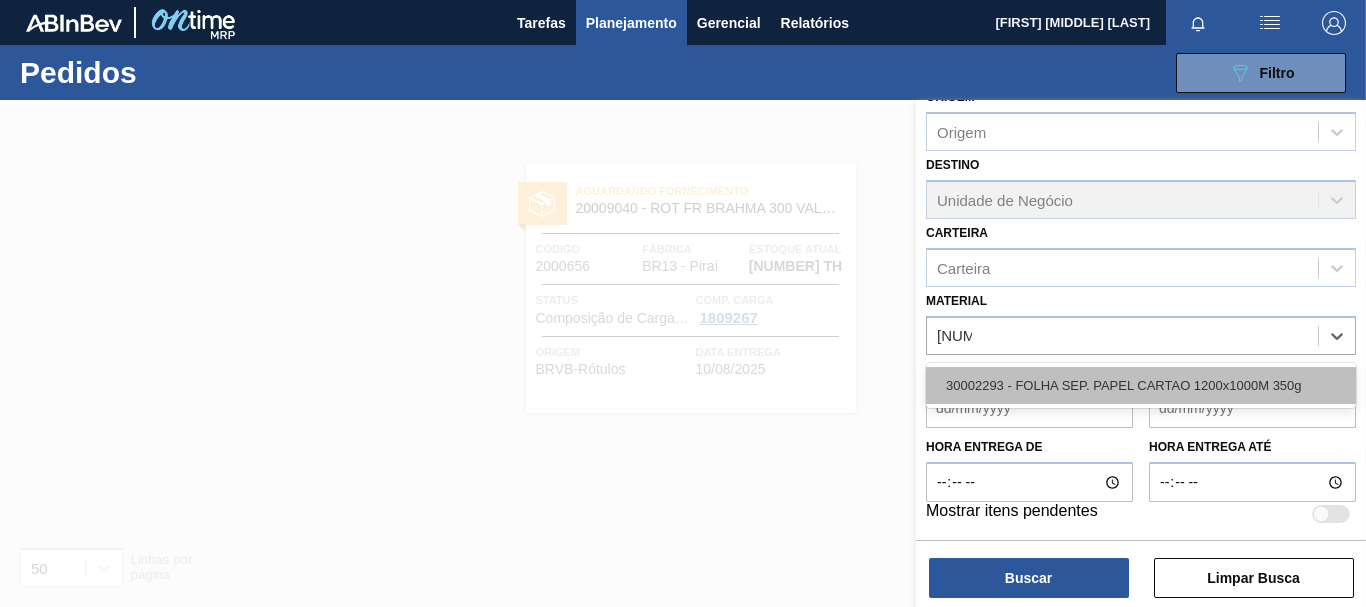 click on "30002293 - FOLHA SEP. PAPEL CARTAO 1200x1000M 350g" at bounding box center (1141, 385) 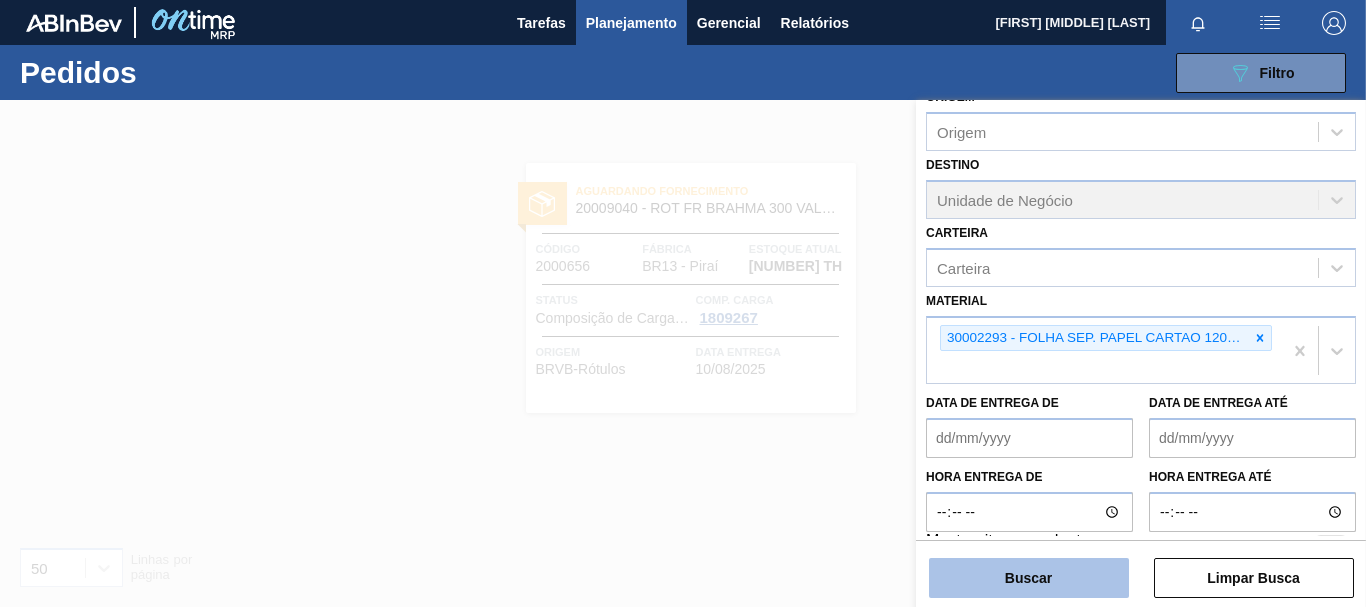 click on "Buscar" at bounding box center (1029, 578) 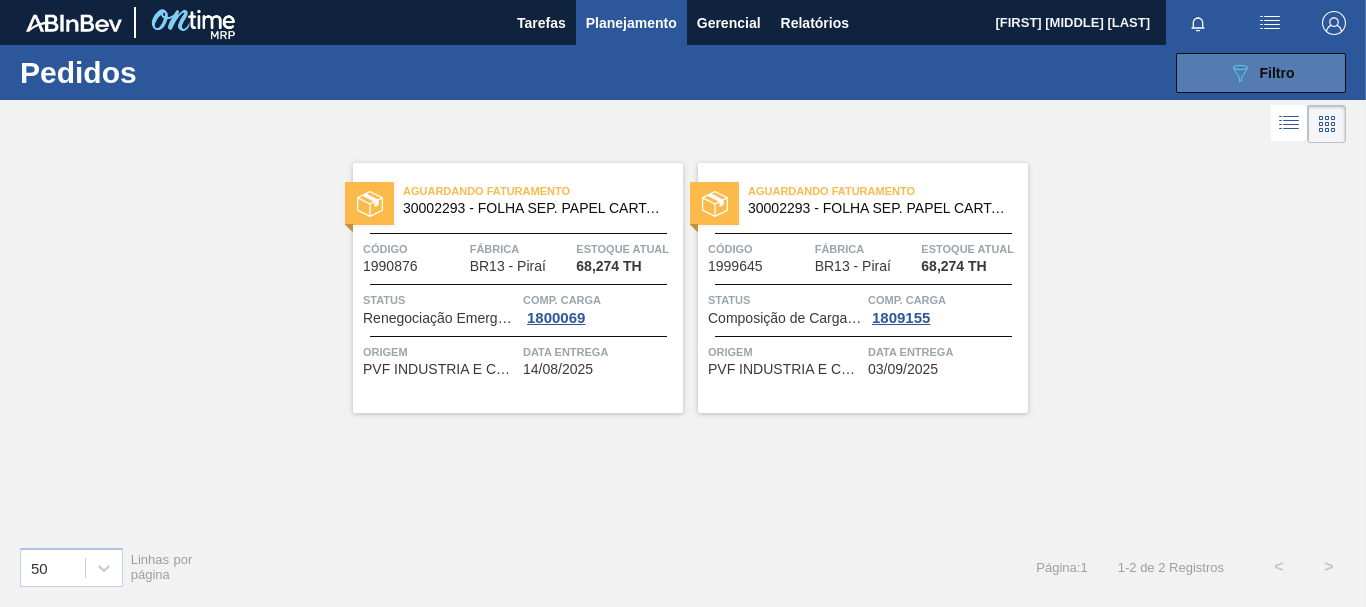 click on "089F7B8B-B2A5-4AFE-B5C0-19BA573D28AC Filtro" at bounding box center (1261, 73) 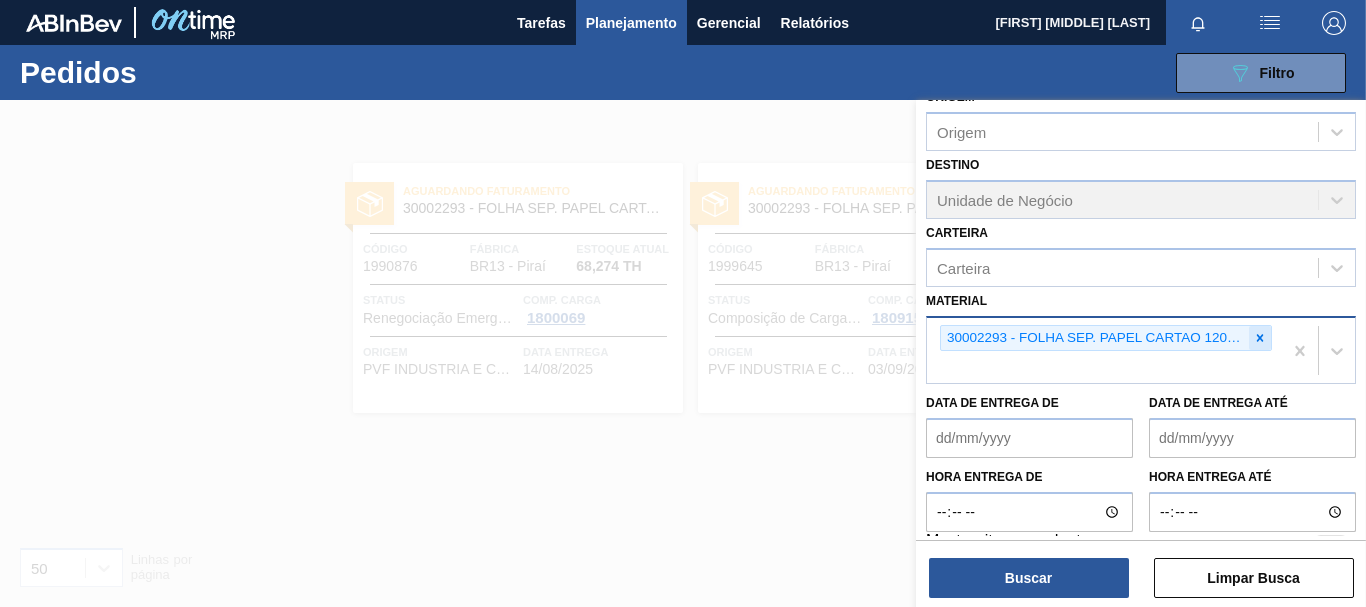click 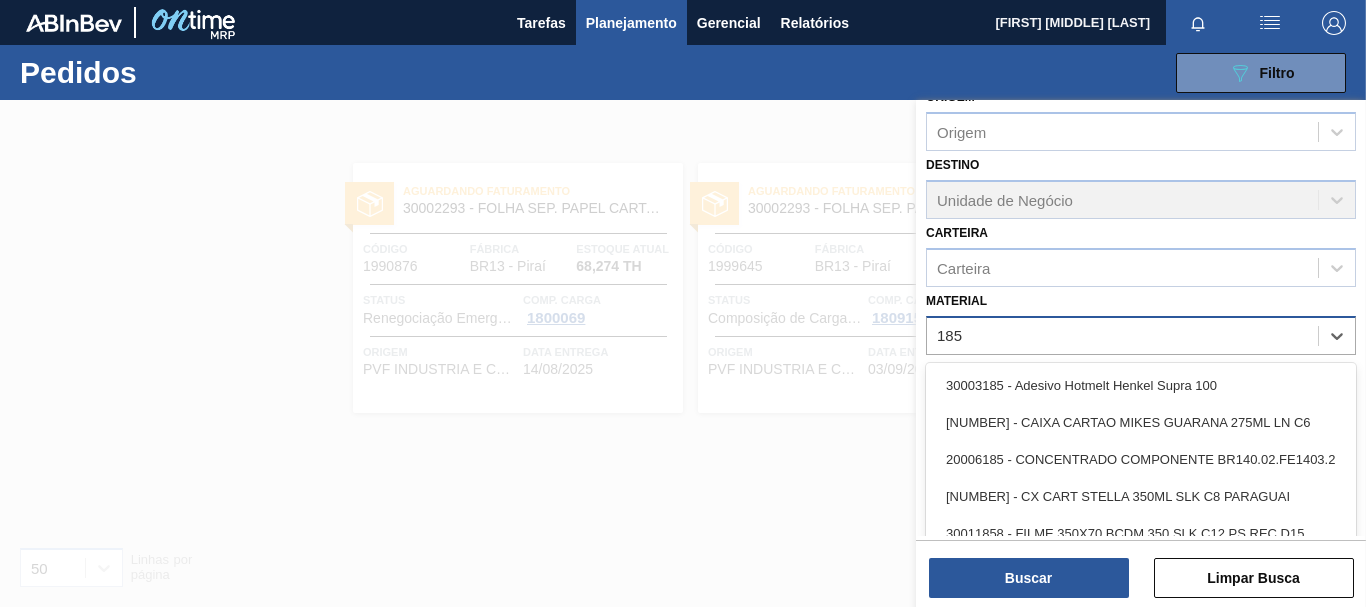 type on "1852" 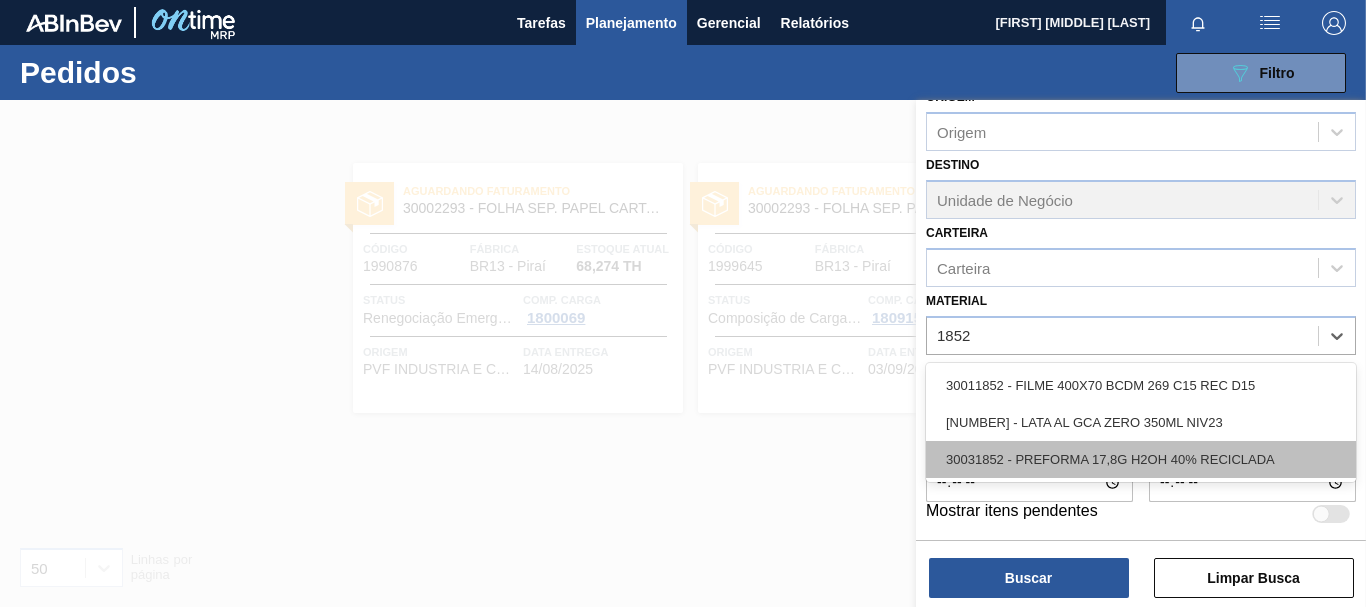 click on "30031852 - PREFORMA 17,8G H2OH 40% RECICLADA" at bounding box center [1141, 459] 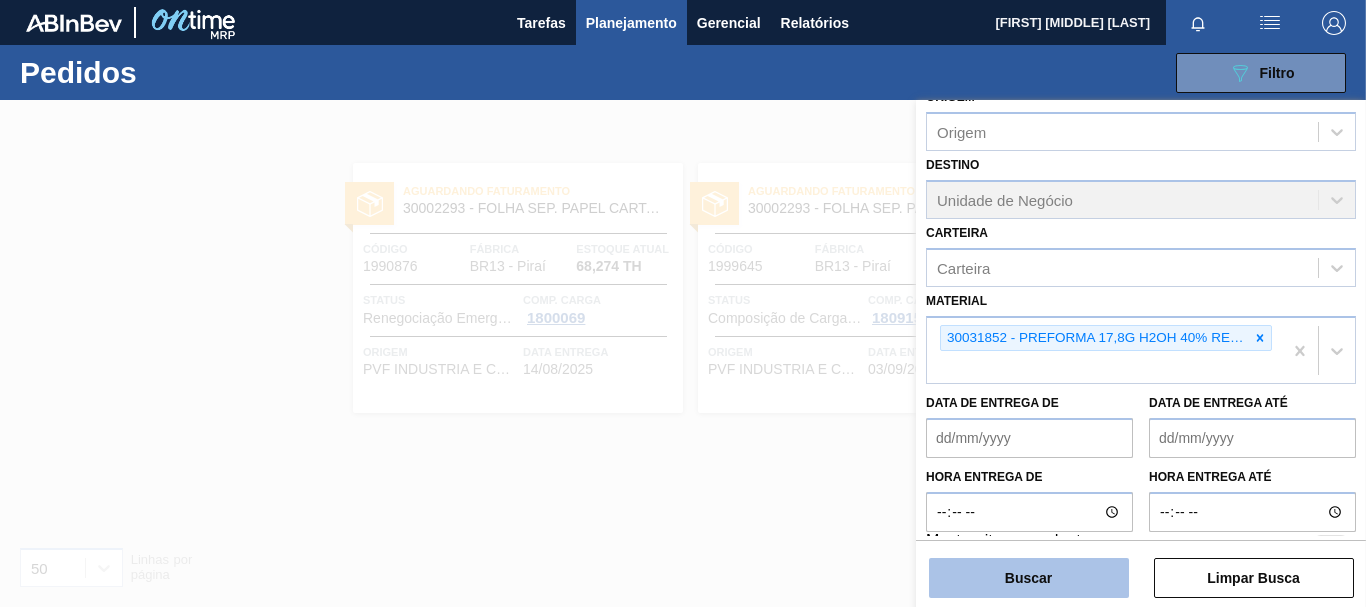 click on "Buscar" at bounding box center [1029, 578] 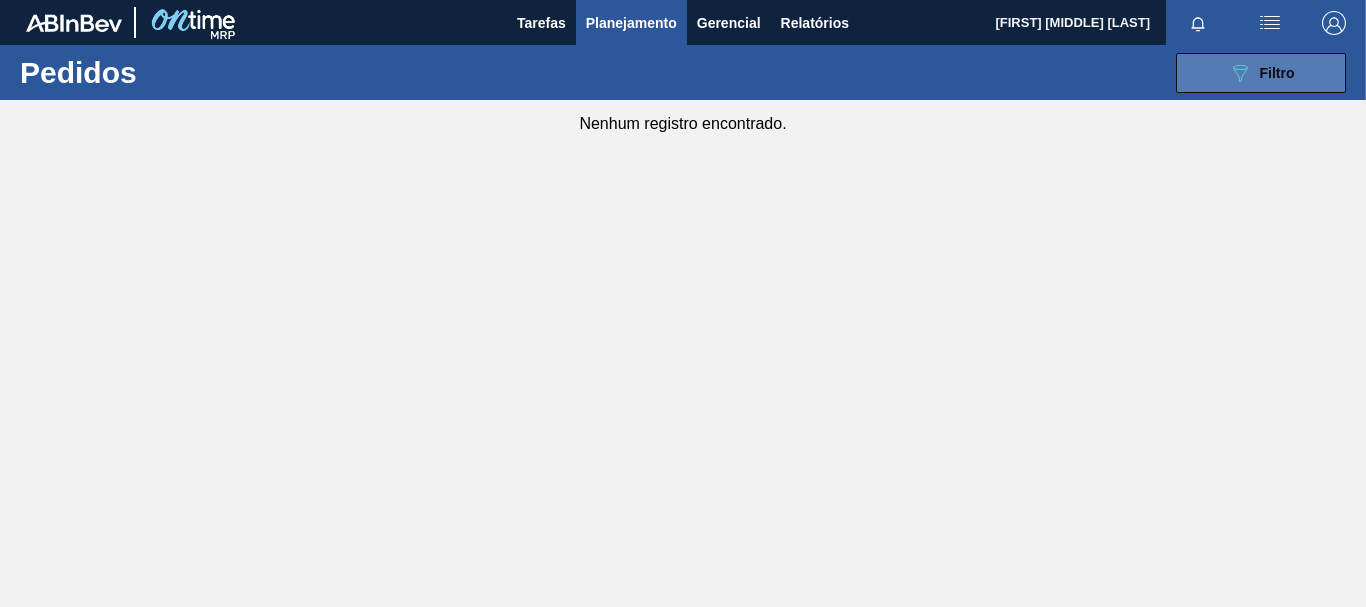 click on "089F7B8B-B2A5-4AFE-B5C0-19BA573D28AC Filtro" at bounding box center [1261, 73] 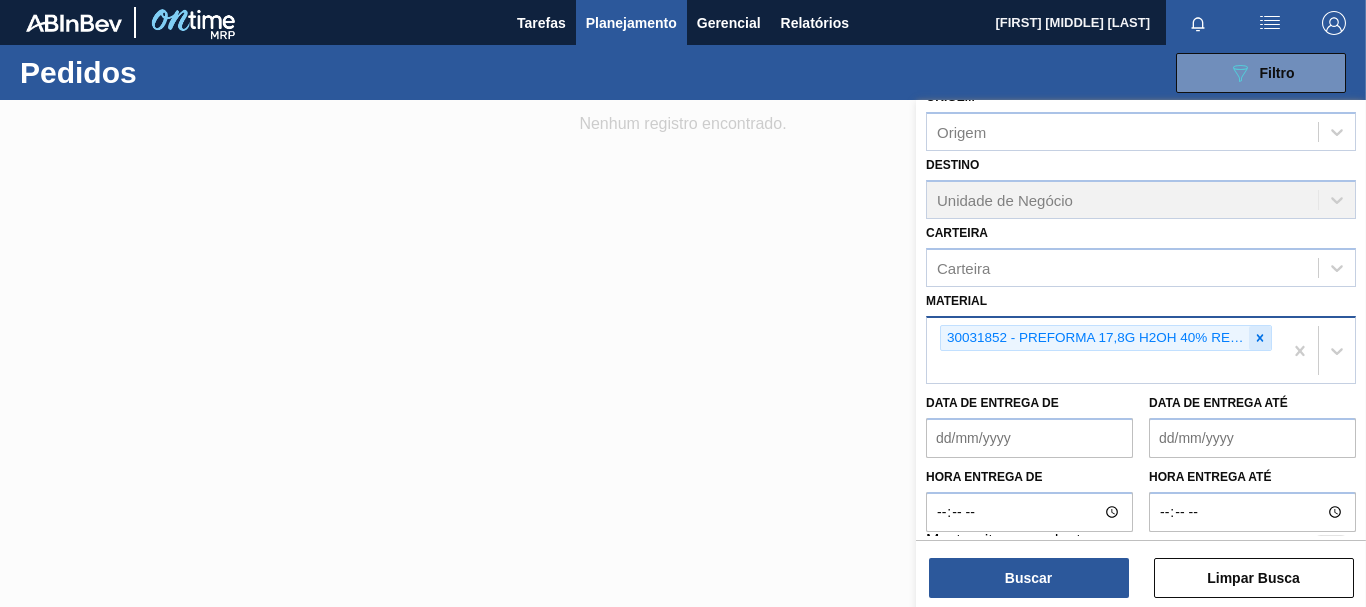 click 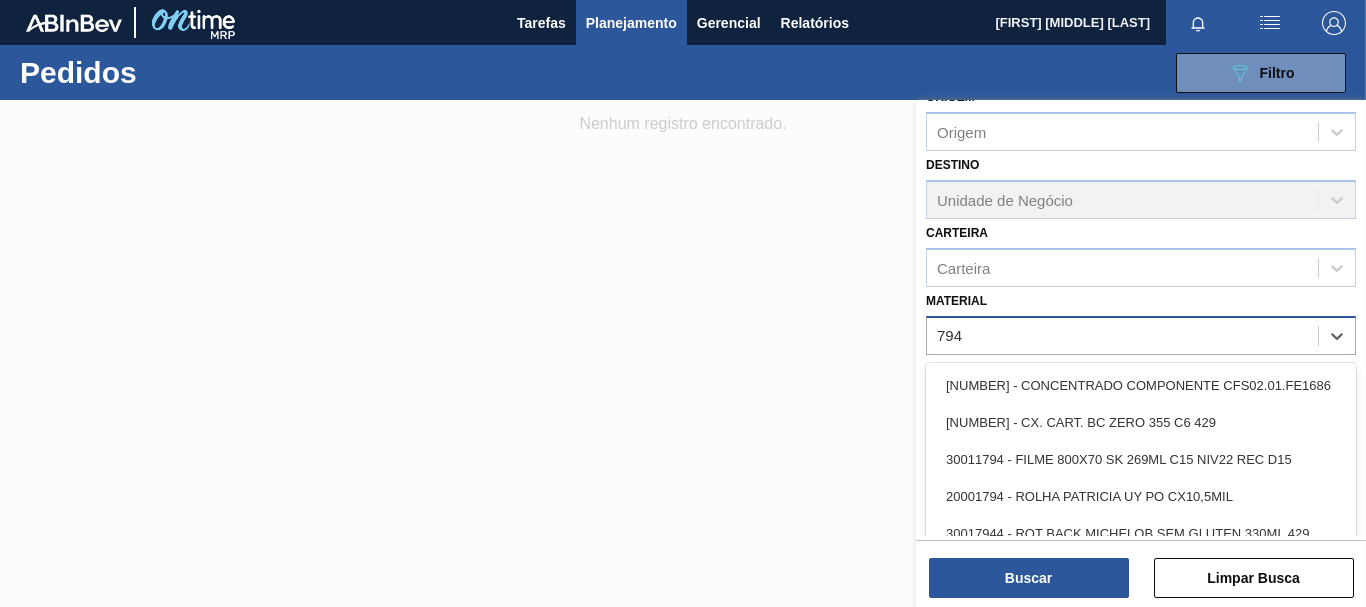 type on "7944" 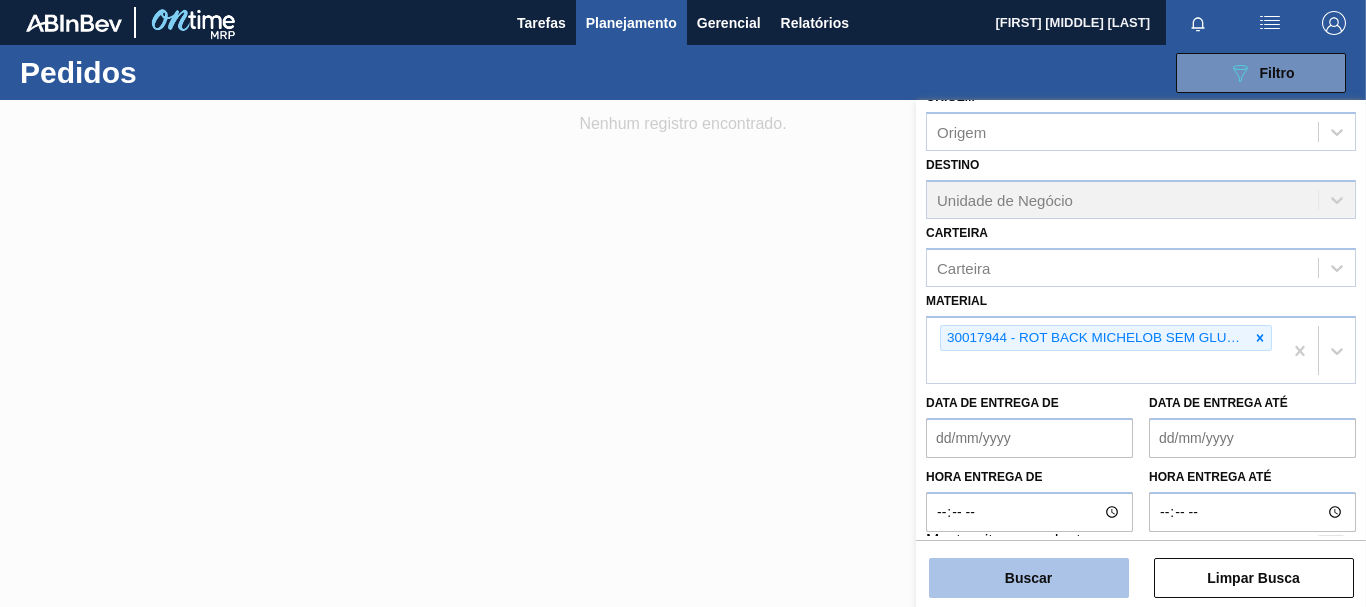 click on "Buscar" at bounding box center (1029, 578) 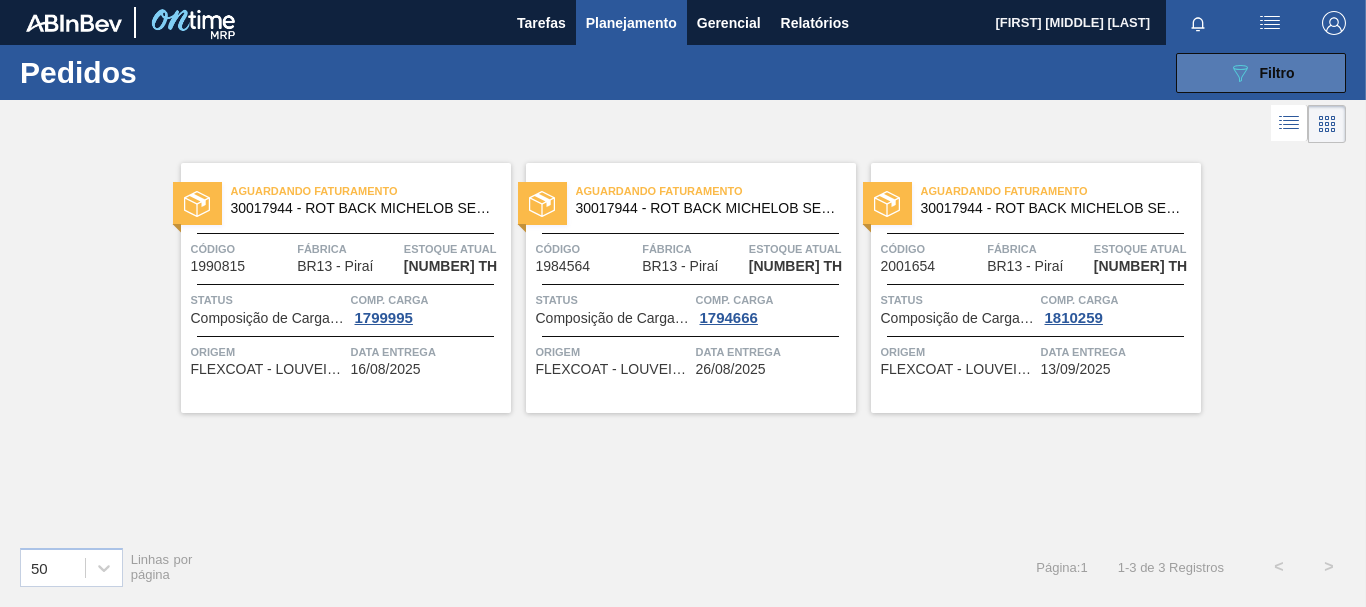 click on "089F7B8B-B2A5-4AFE-B5C0-19BA573D28AC Filtro" at bounding box center [1261, 73] 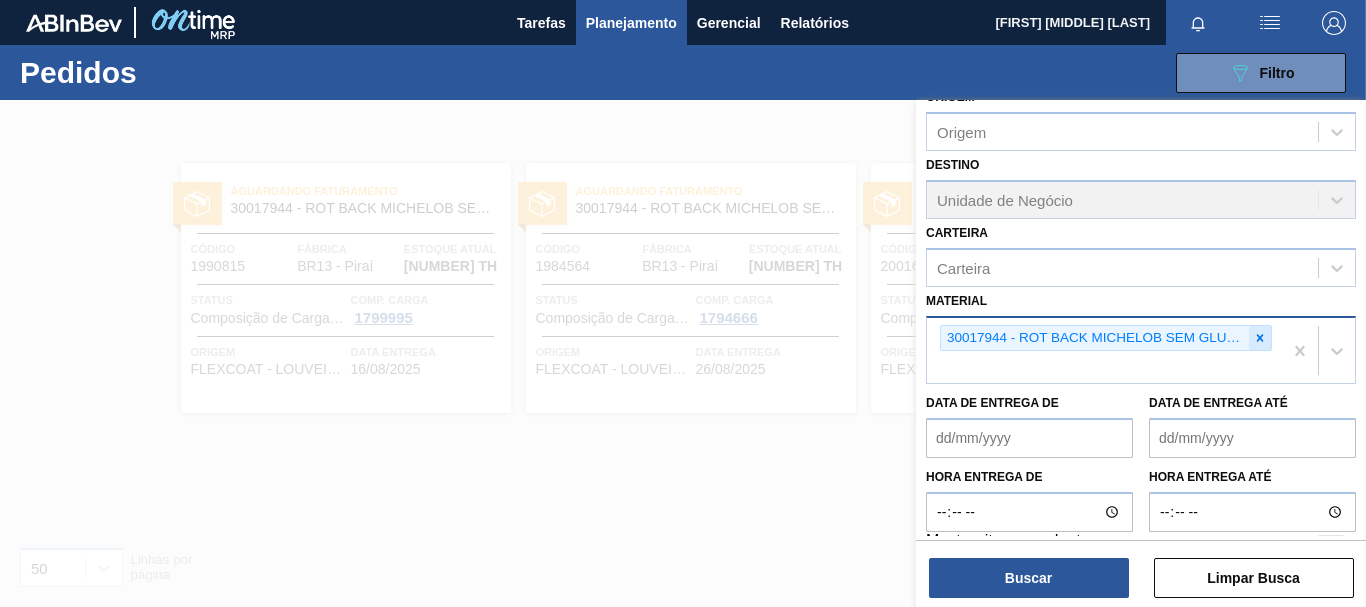 click 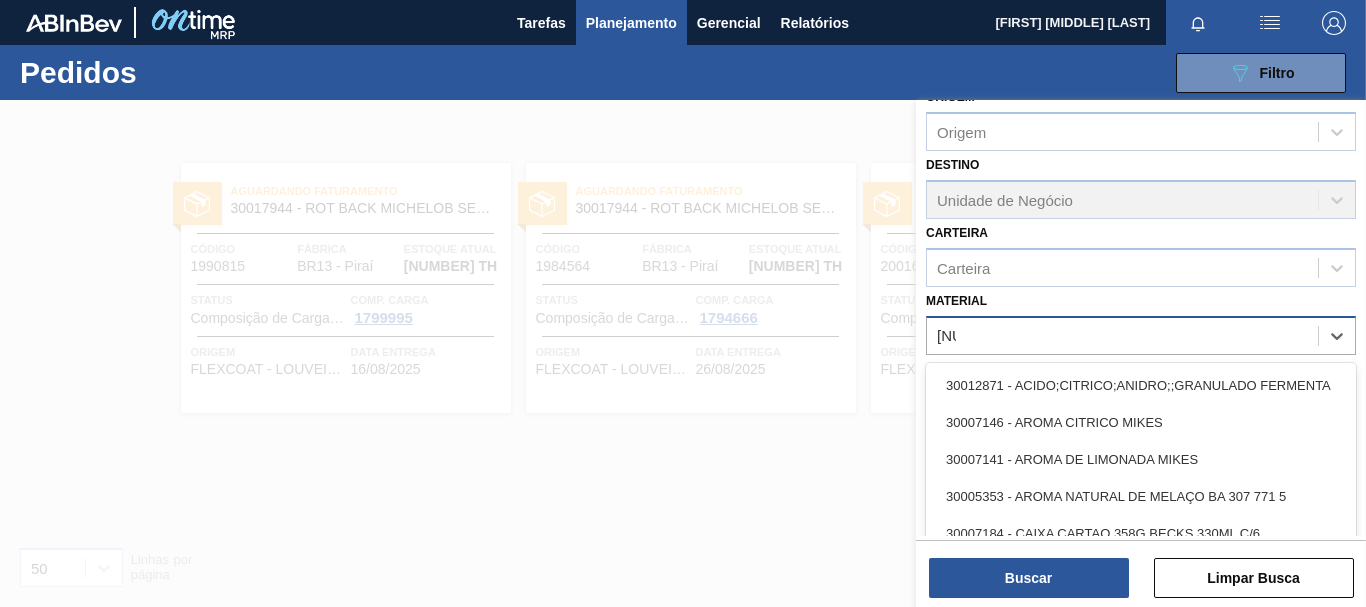 type on "[NUMBER]" 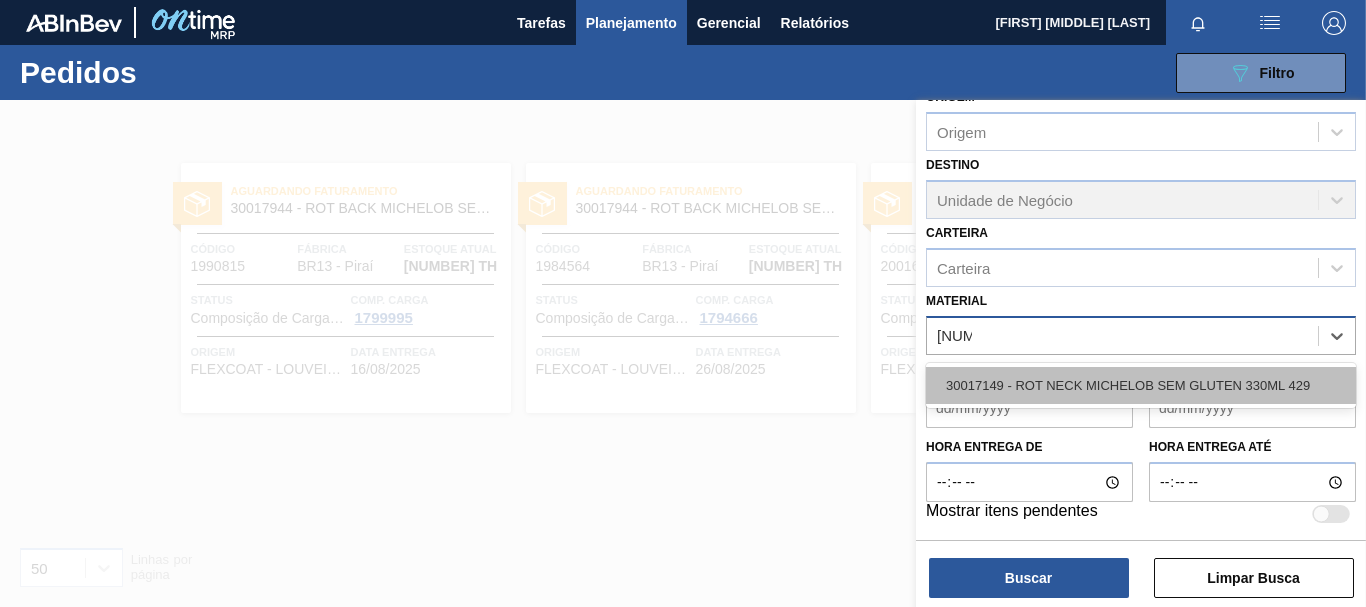 click on "30017149 - ROT NECK MICHELOB SEM GLUTEN 330ML 429" at bounding box center (1141, 385) 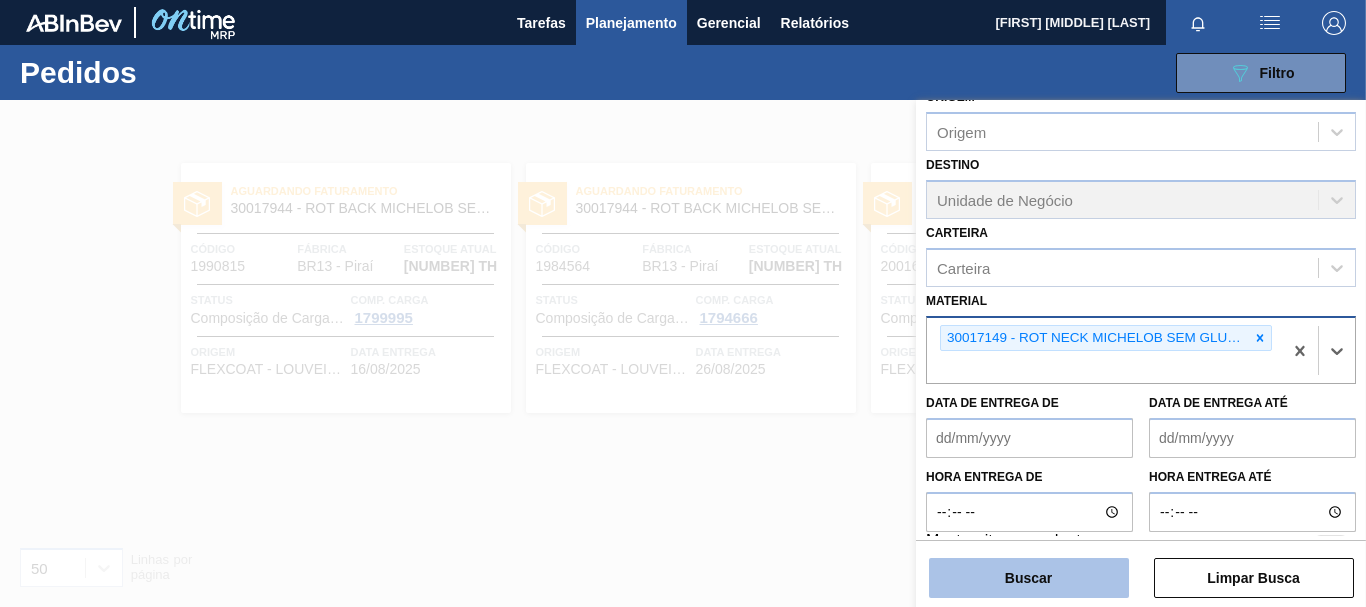 click on "Buscar" at bounding box center [1029, 578] 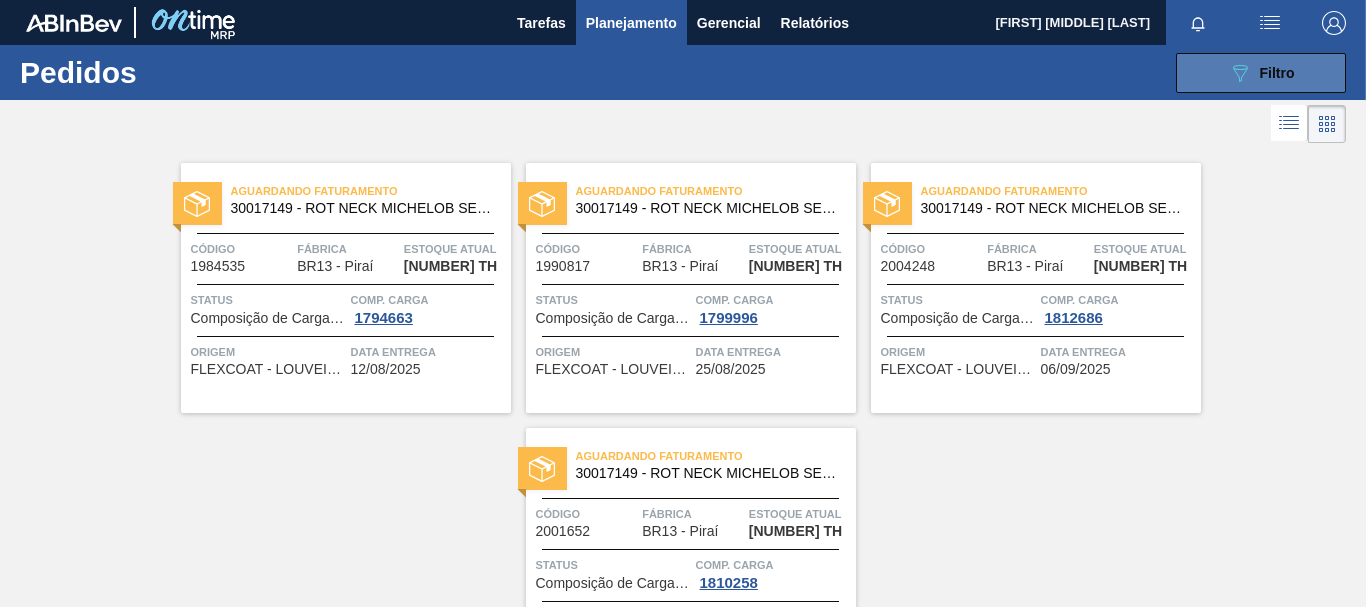 click on "089F7B8B-B2A5-4AFE-B5C0-19BA573D28AC Filtro" at bounding box center [1261, 73] 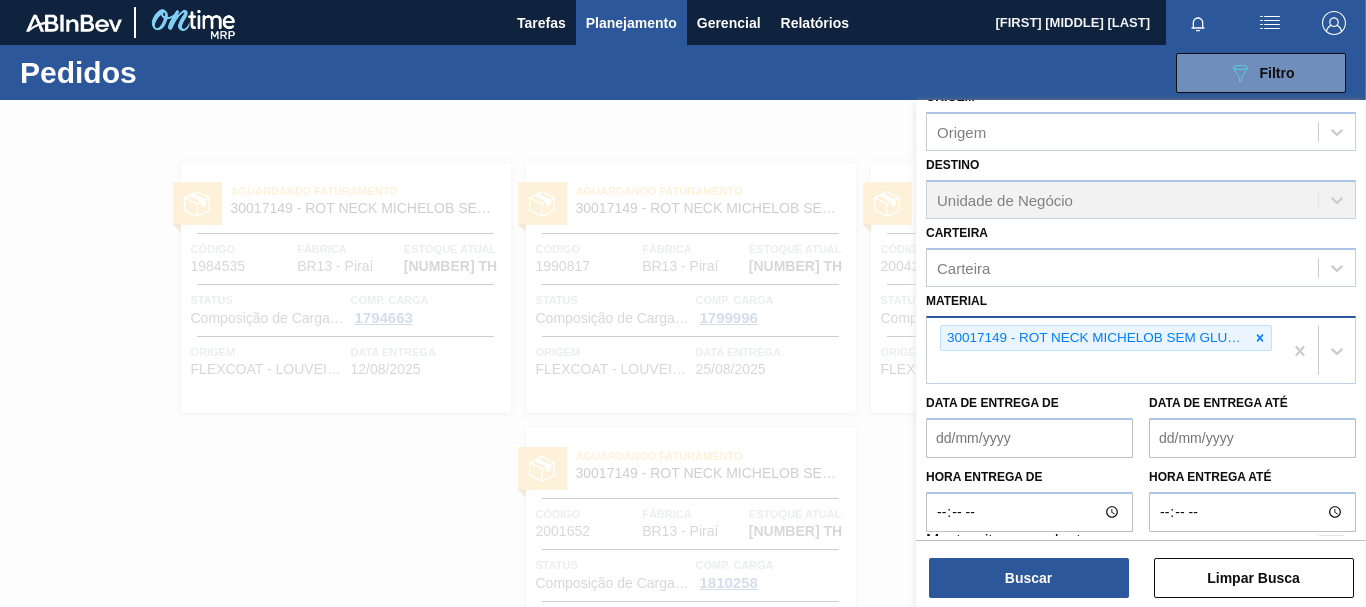 click 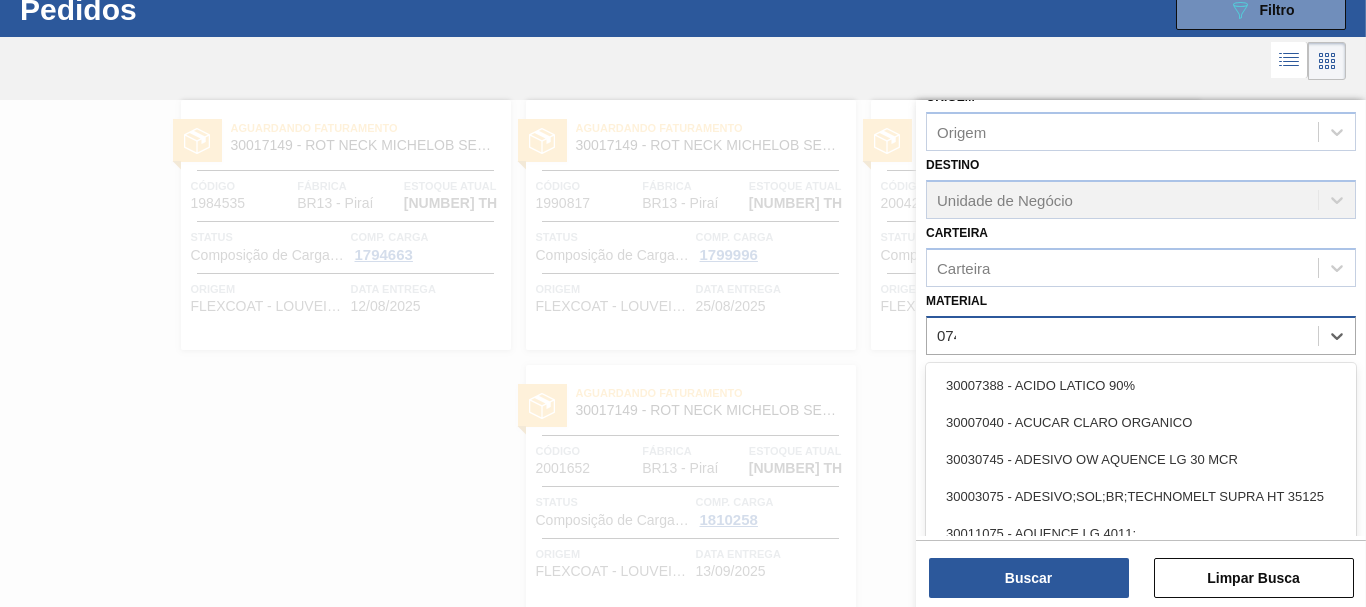 scroll, scrollTop: 64, scrollLeft: 0, axis: vertical 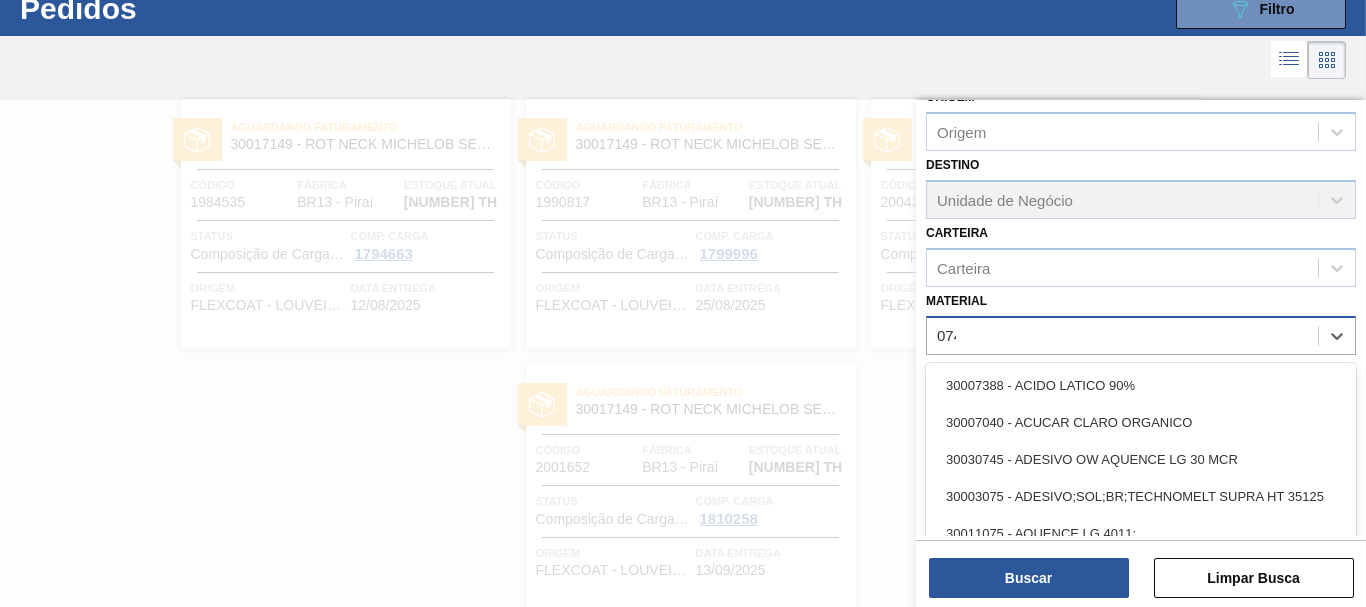 type on "0747" 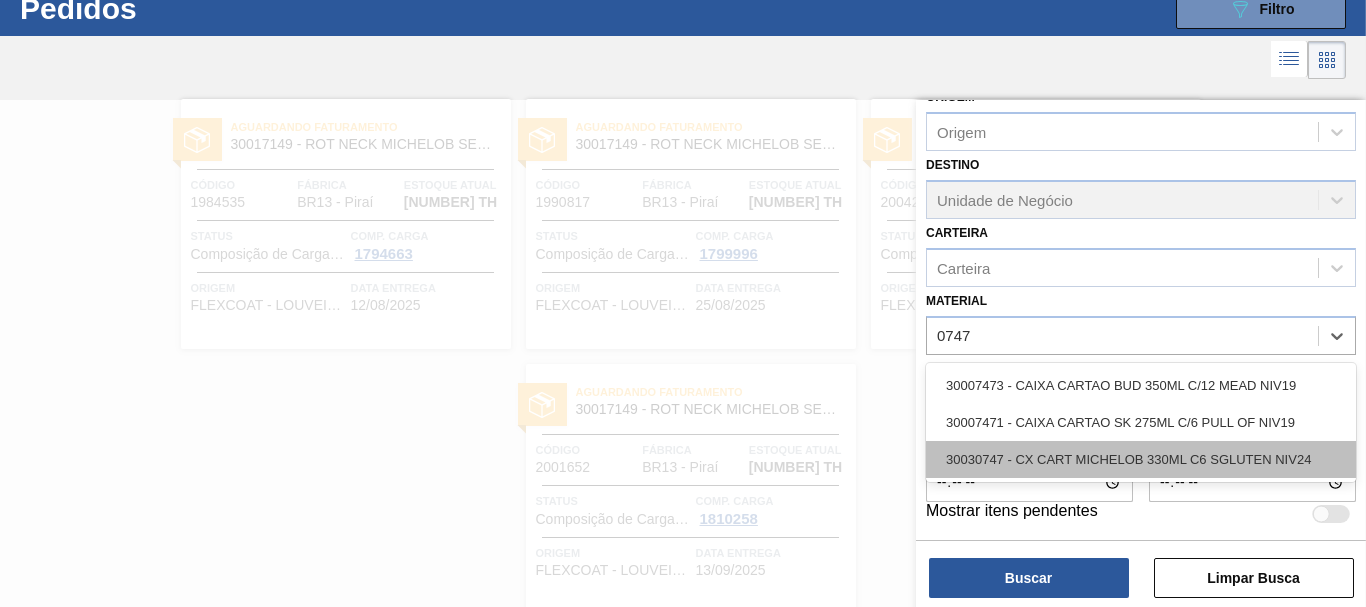 click on "30030747 - CX CART MICHELOB 330ML C6 SGLUTEN NIV24" at bounding box center [1141, 459] 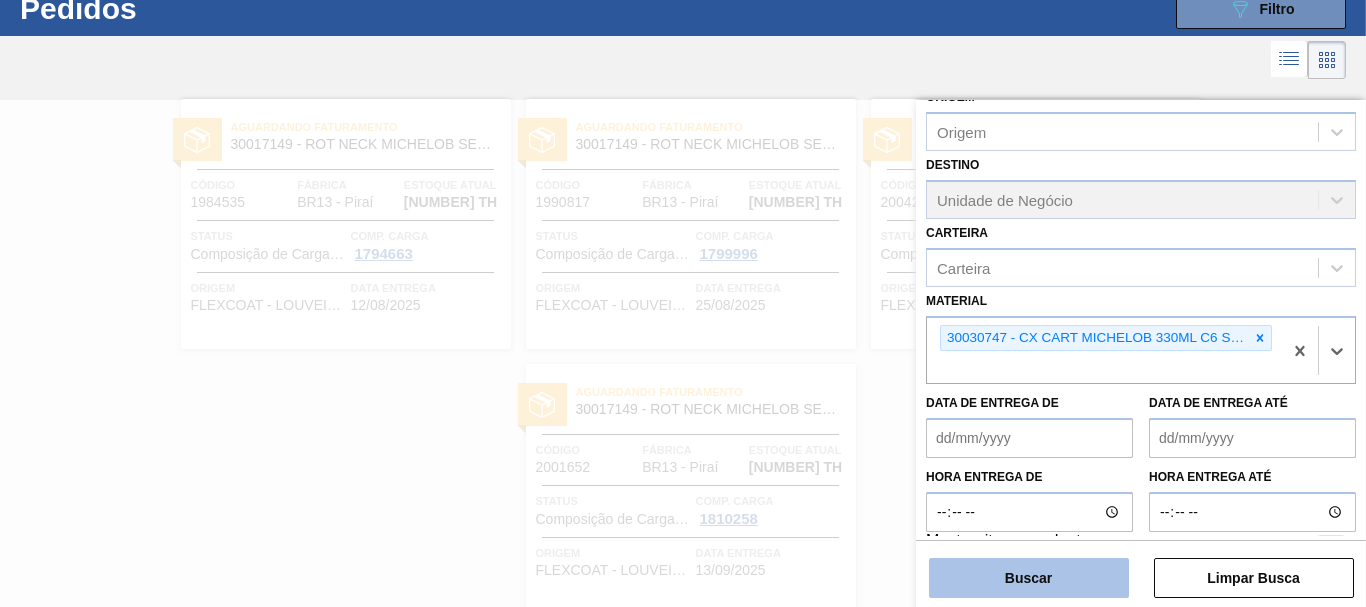click on "Buscar" at bounding box center (1029, 578) 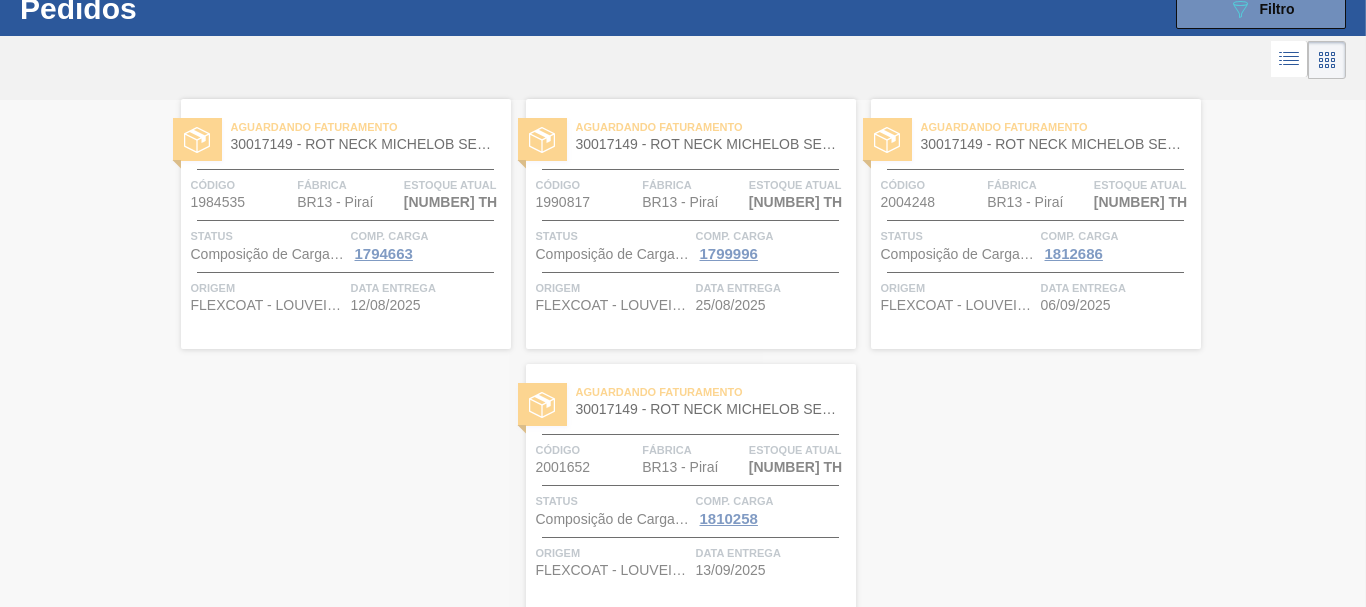 scroll, scrollTop: 0, scrollLeft: 0, axis: both 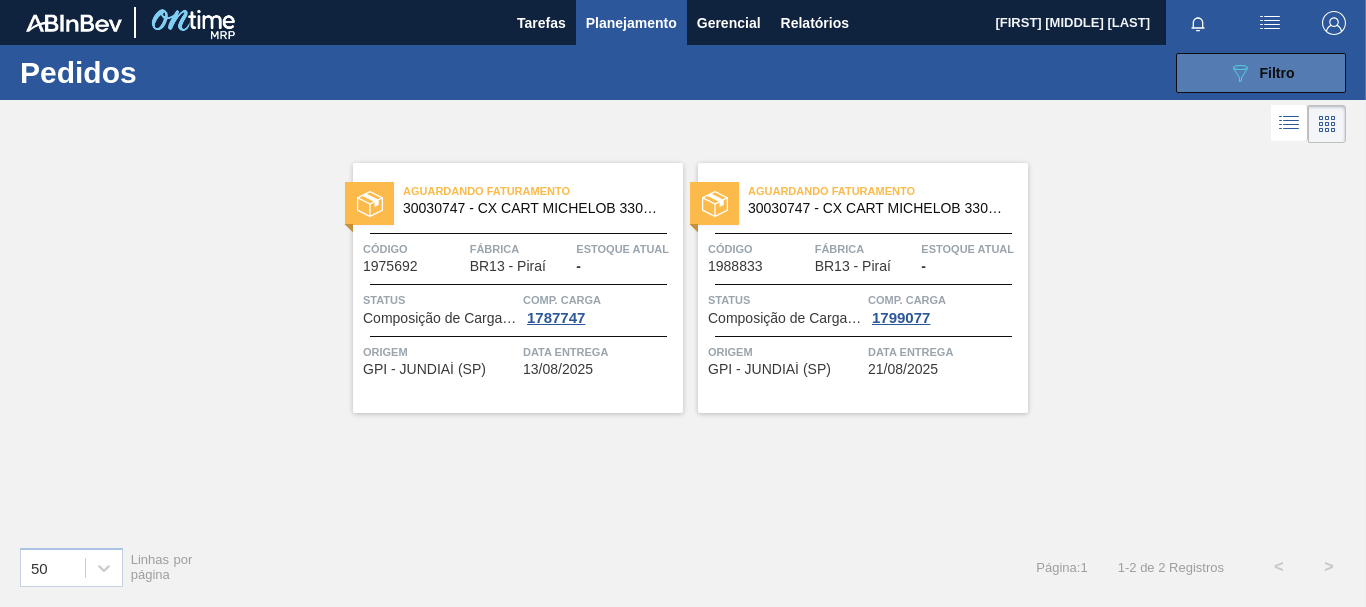 click on "089F7B8B-B2A5-4AFE-B5C0-19BA573D28AC" 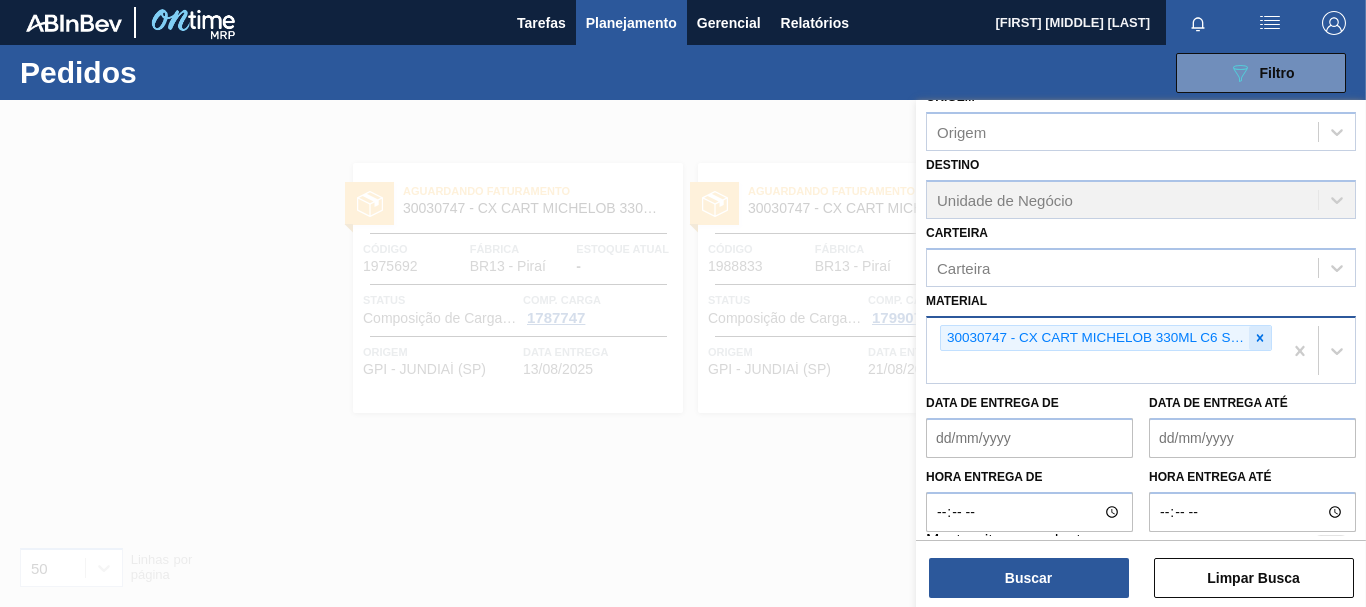 click 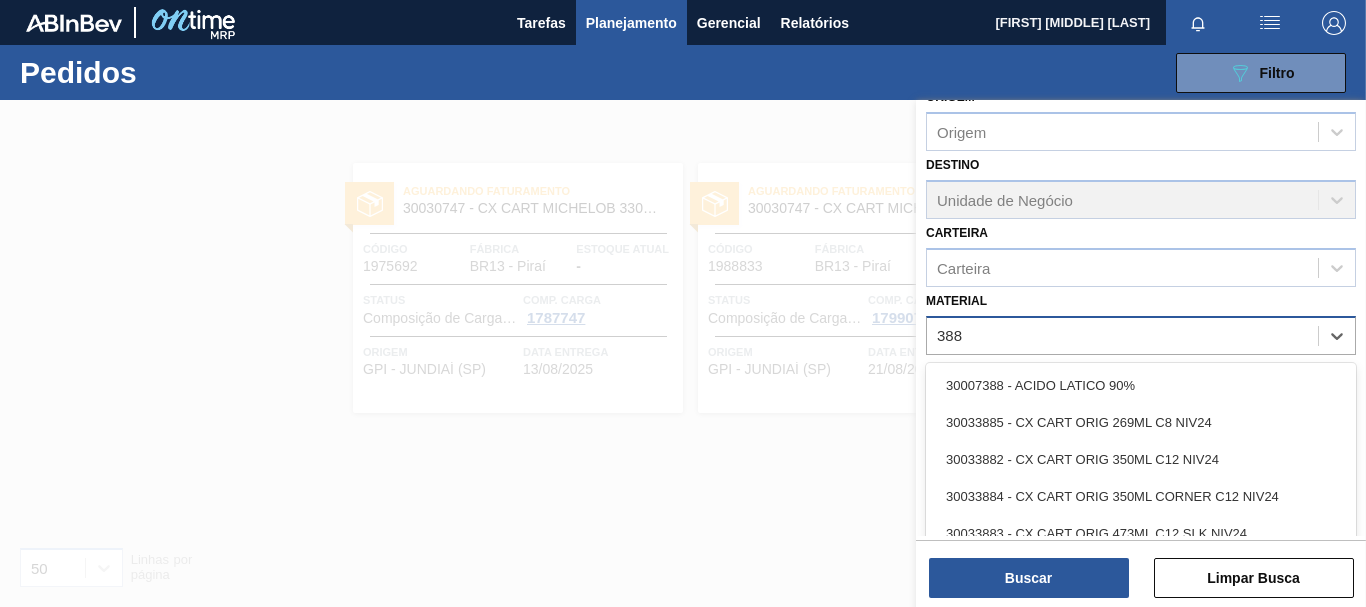 type on "3885" 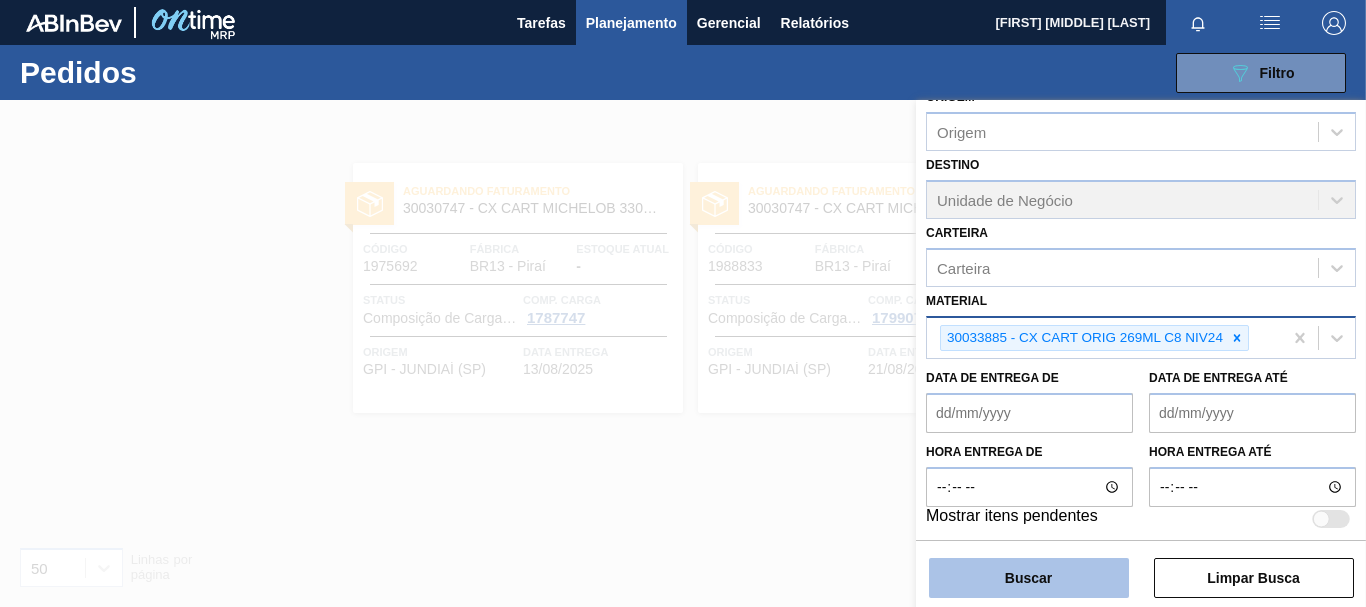 click on "Buscar" at bounding box center [1029, 578] 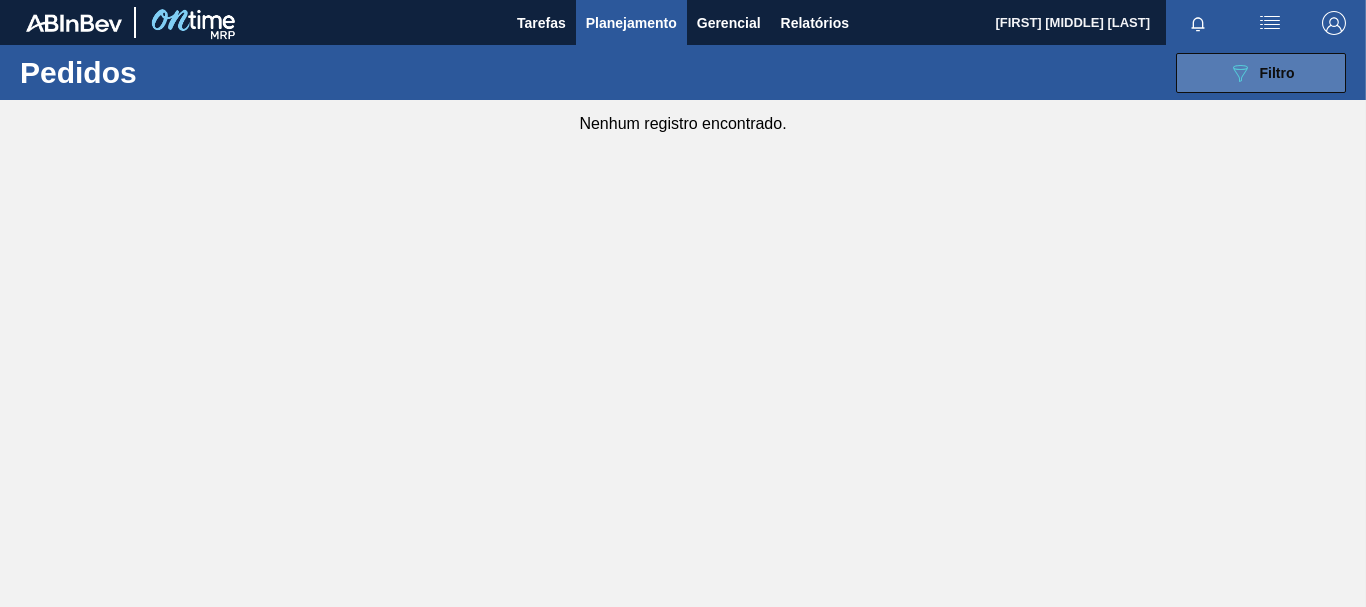 click on "089F7B8B-B2A5-4AFE-B5C0-19BA573D28AC Filtro" at bounding box center [1261, 73] 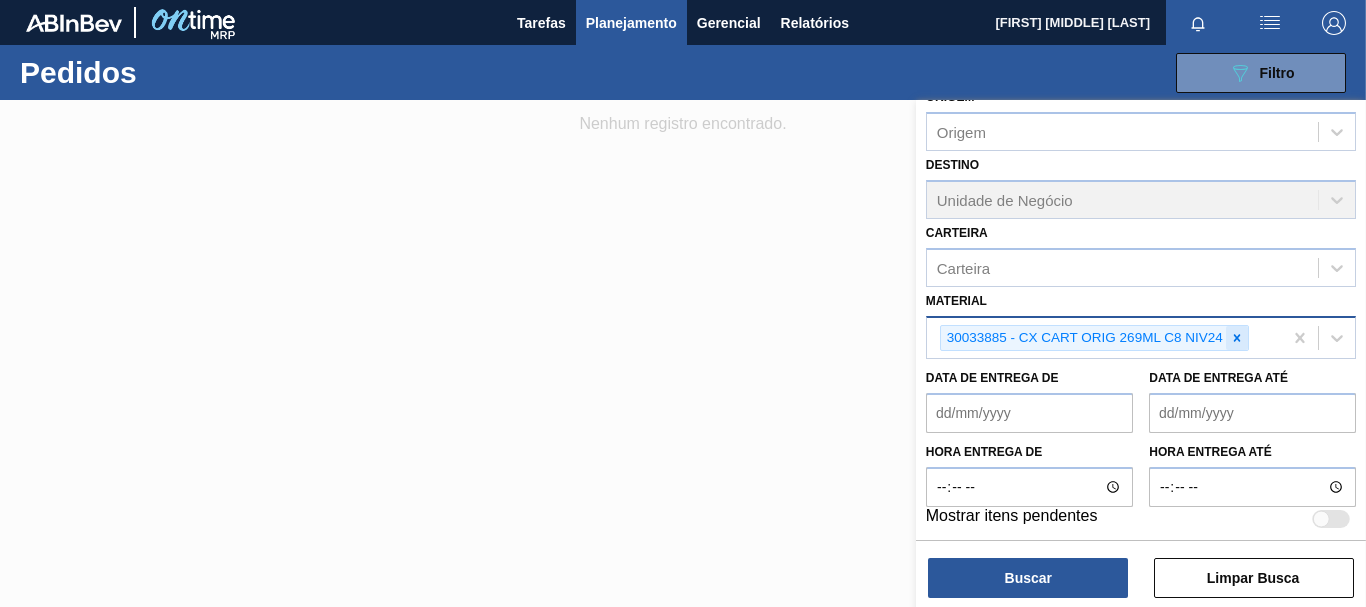 click 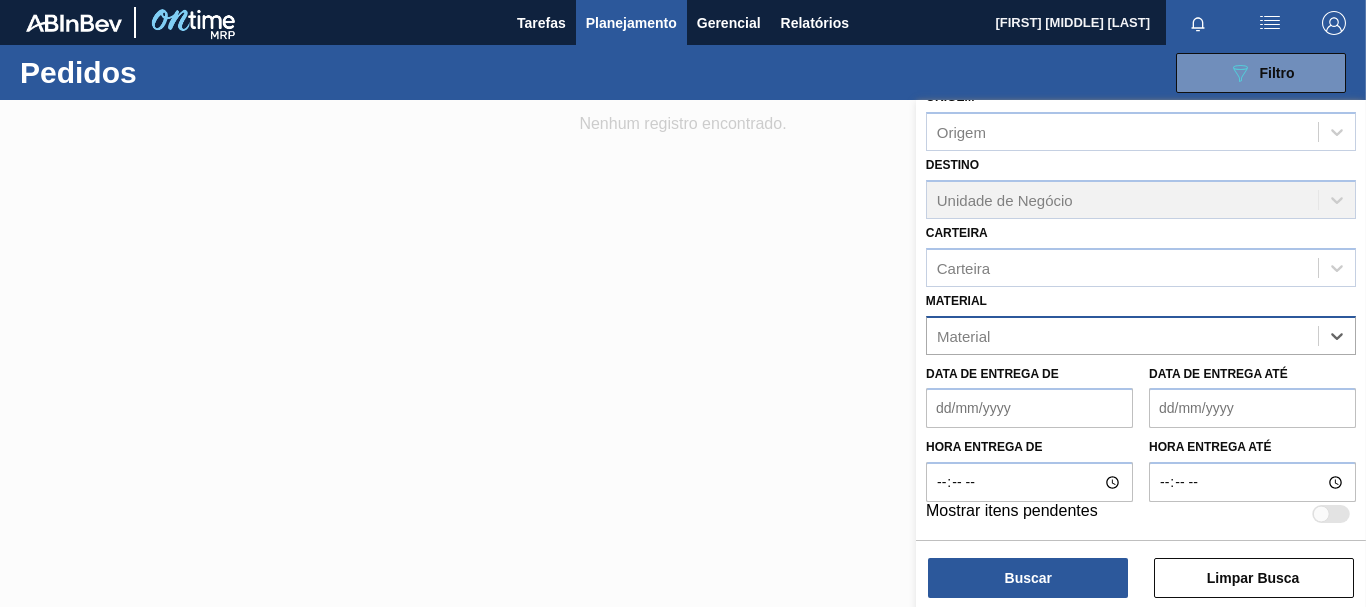click on "Material" at bounding box center (1122, 335) 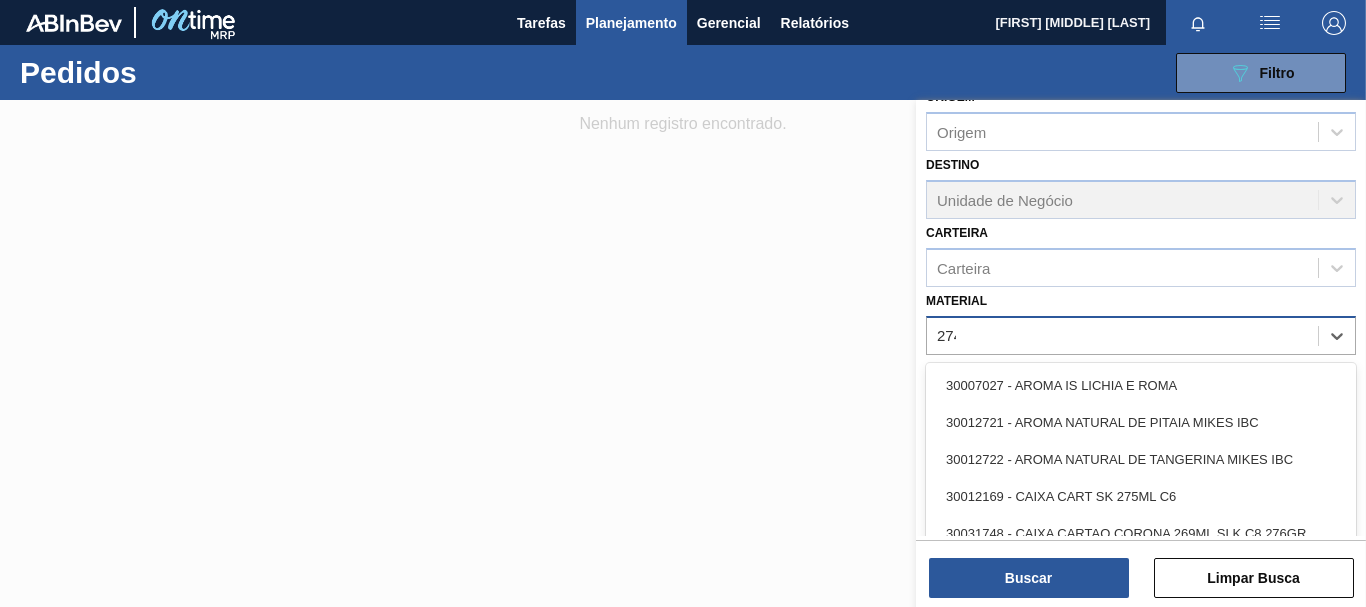 type on "2745" 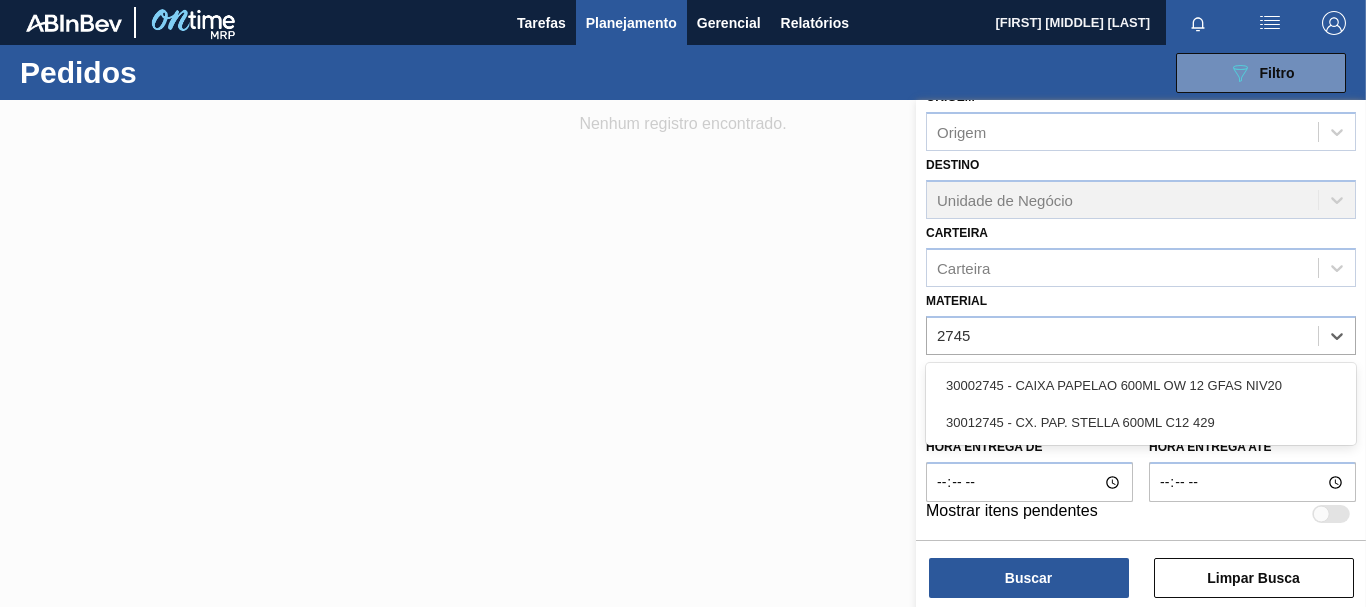 click on "30012745 - CX. PAP. STELLA 600ML C12 429" at bounding box center [1141, 422] 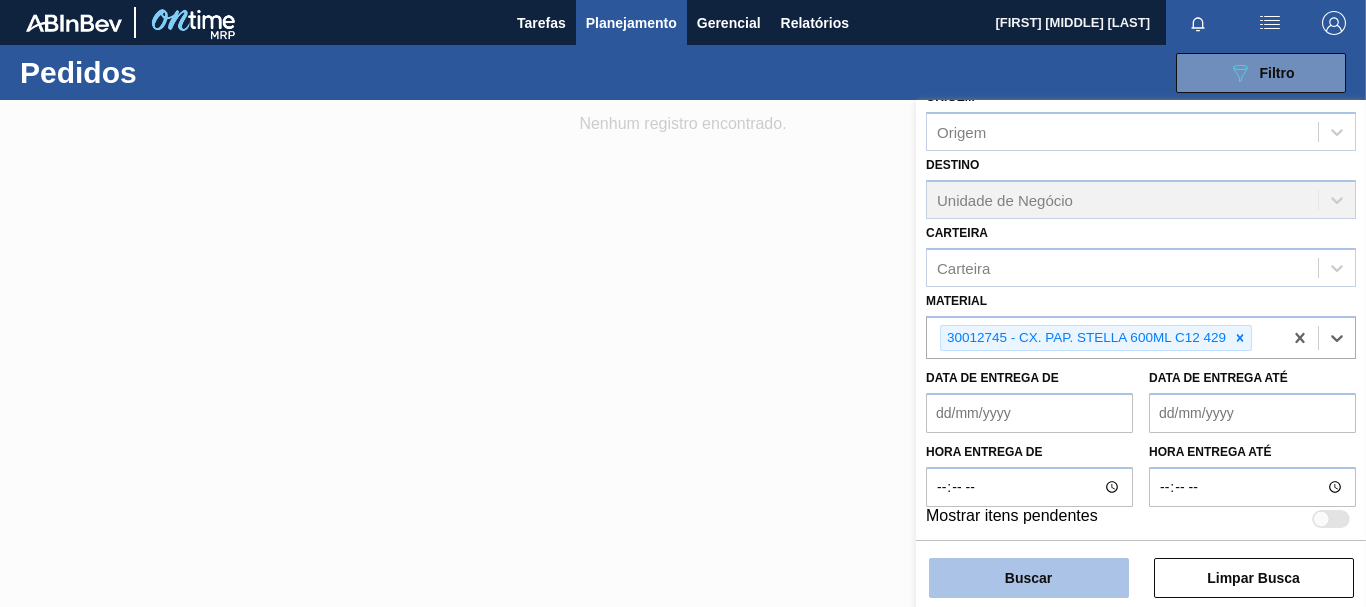 click on "Buscar" at bounding box center (1029, 578) 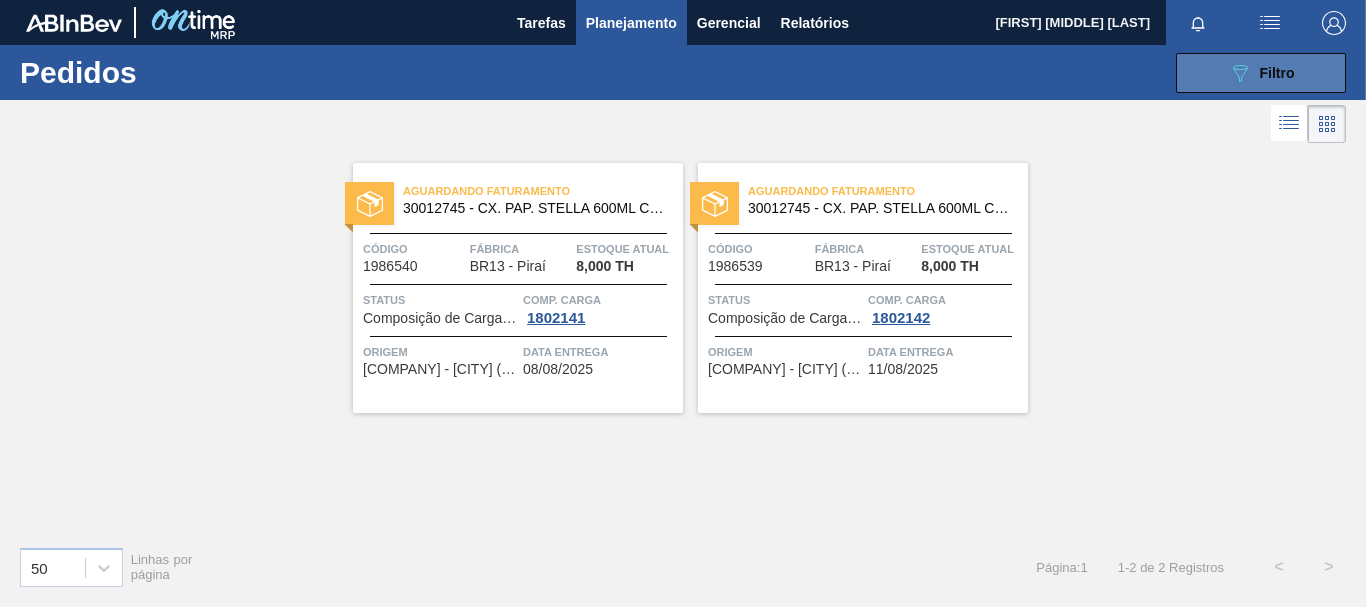 click on "089F7B8B-B2A5-4AFE-B5C0-19BA573D28AC" 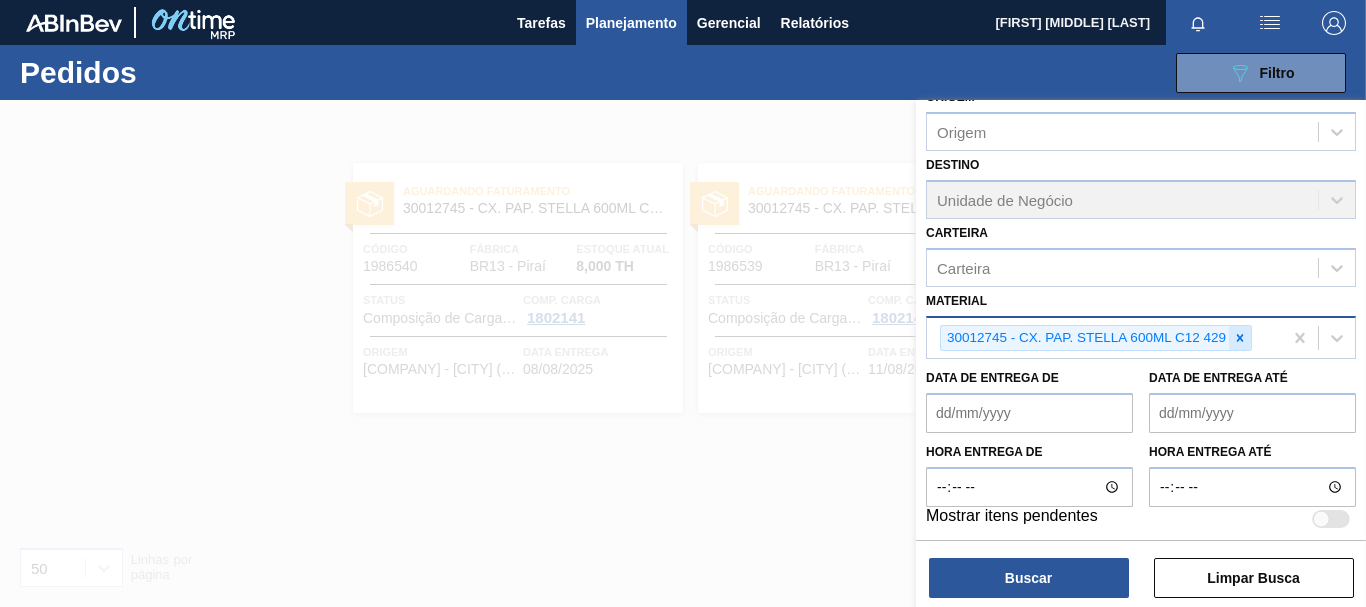 click at bounding box center [1240, 338] 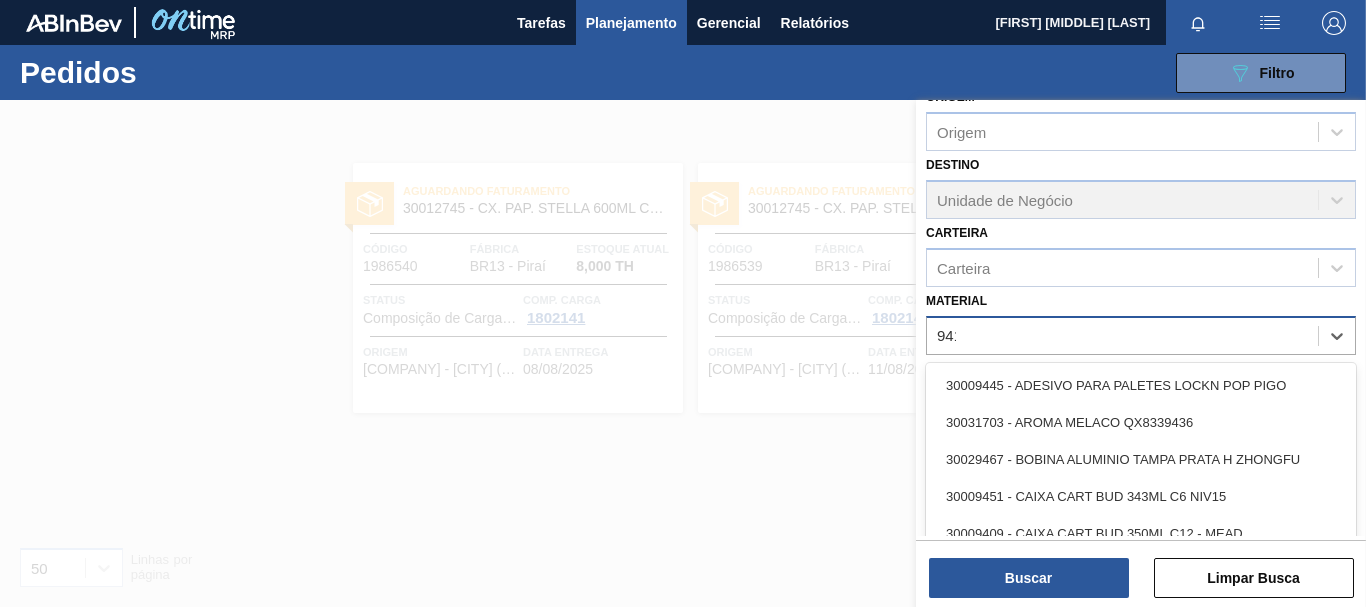 type on "9418" 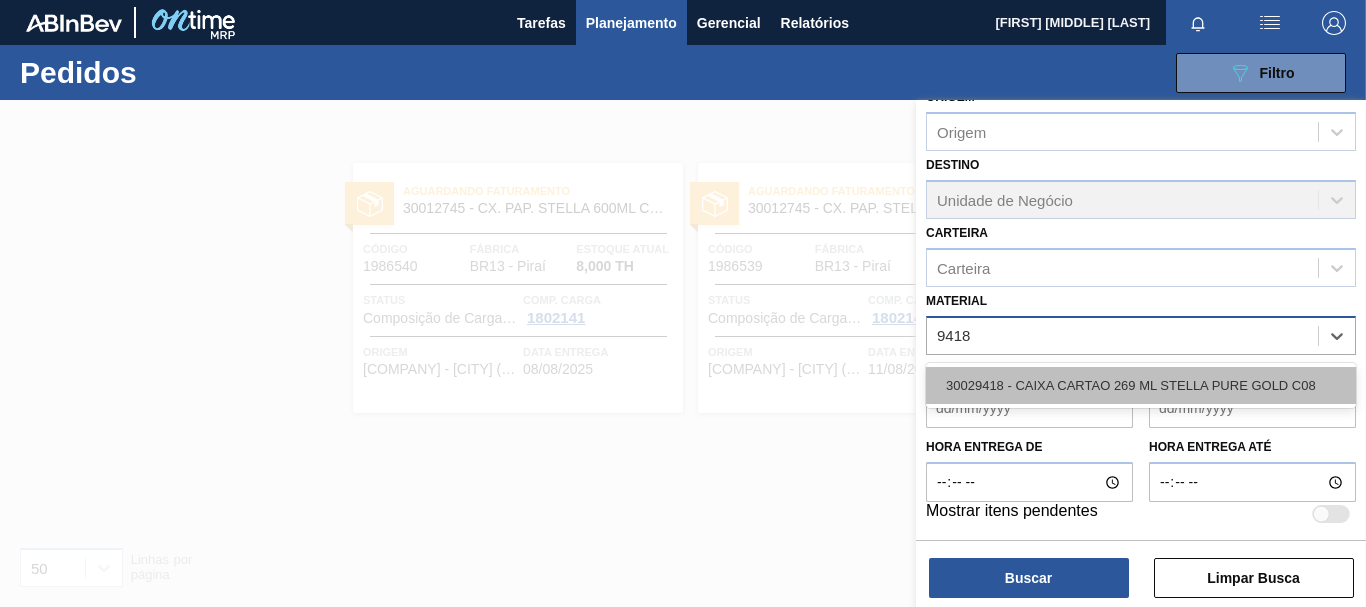 click on "30029418 - CAIXA CARTAO 269 ML STELLA PURE GOLD C08" at bounding box center [1141, 385] 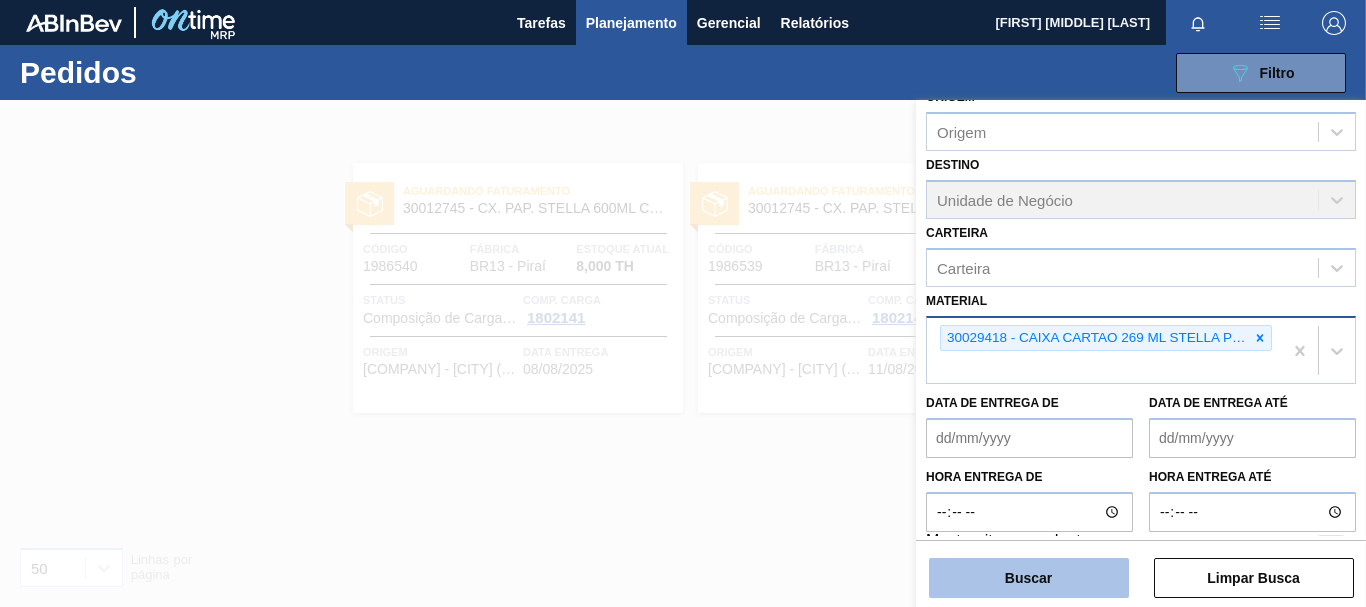 click on "Buscar" at bounding box center (1029, 578) 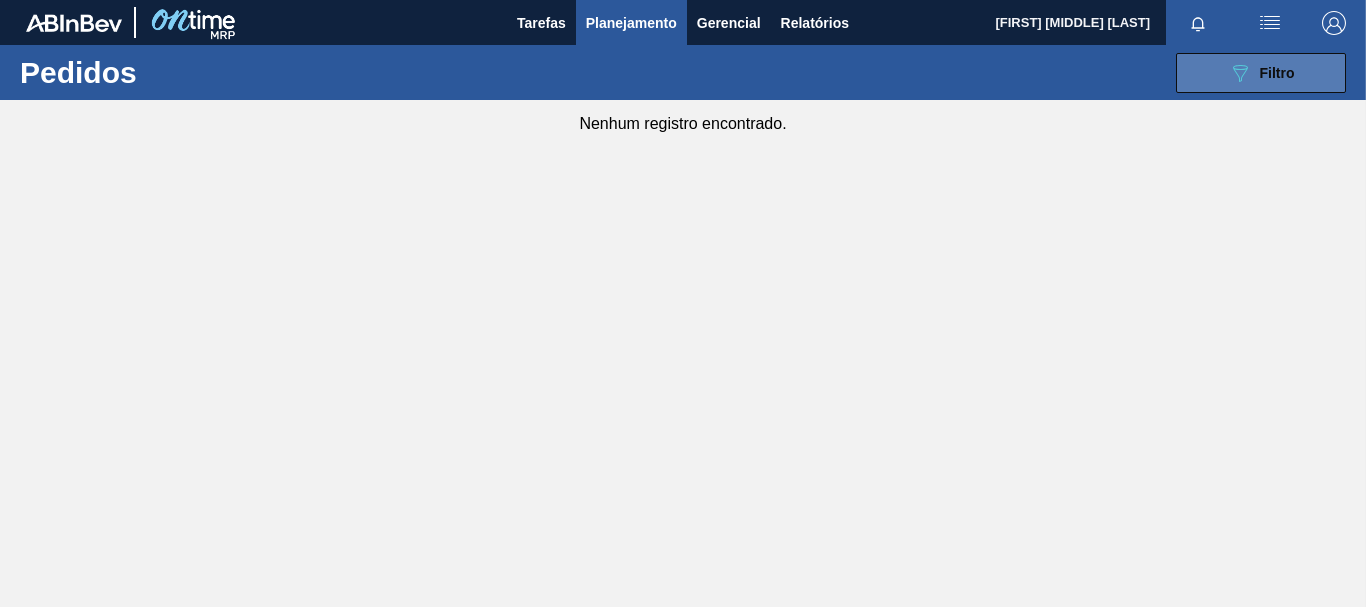 click on "089F7B8B-B2A5-4AFE-B5C0-19BA573D28AC Filtro" at bounding box center (1261, 73) 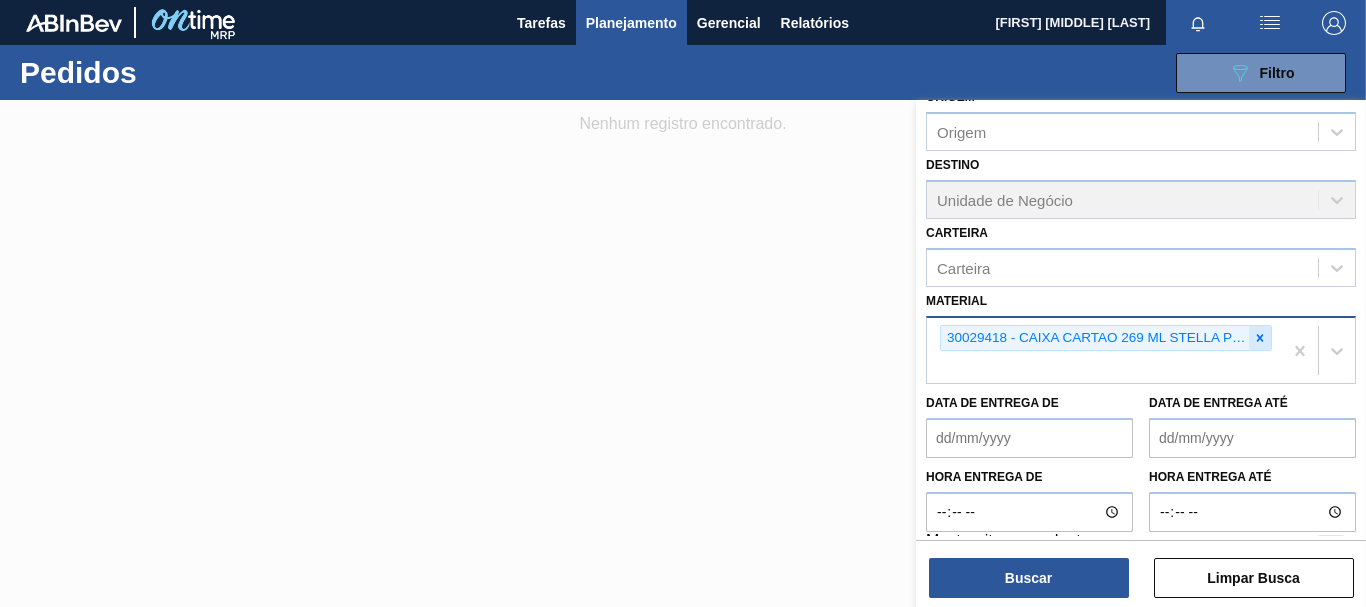 click 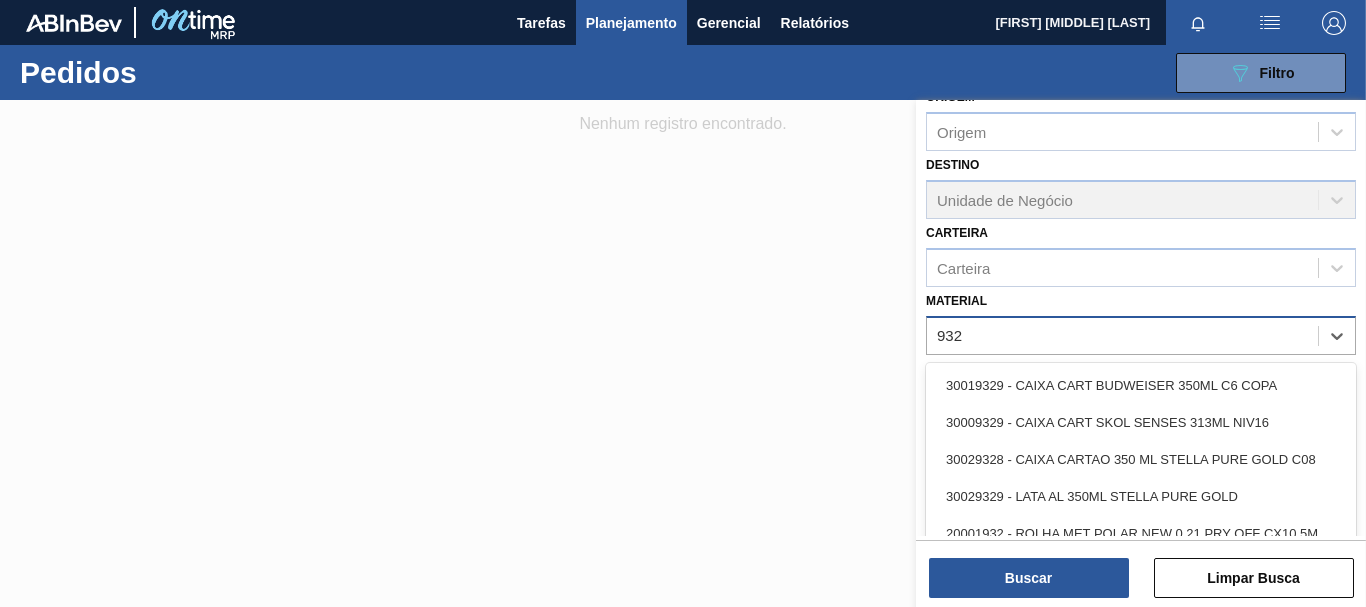 type on "9328" 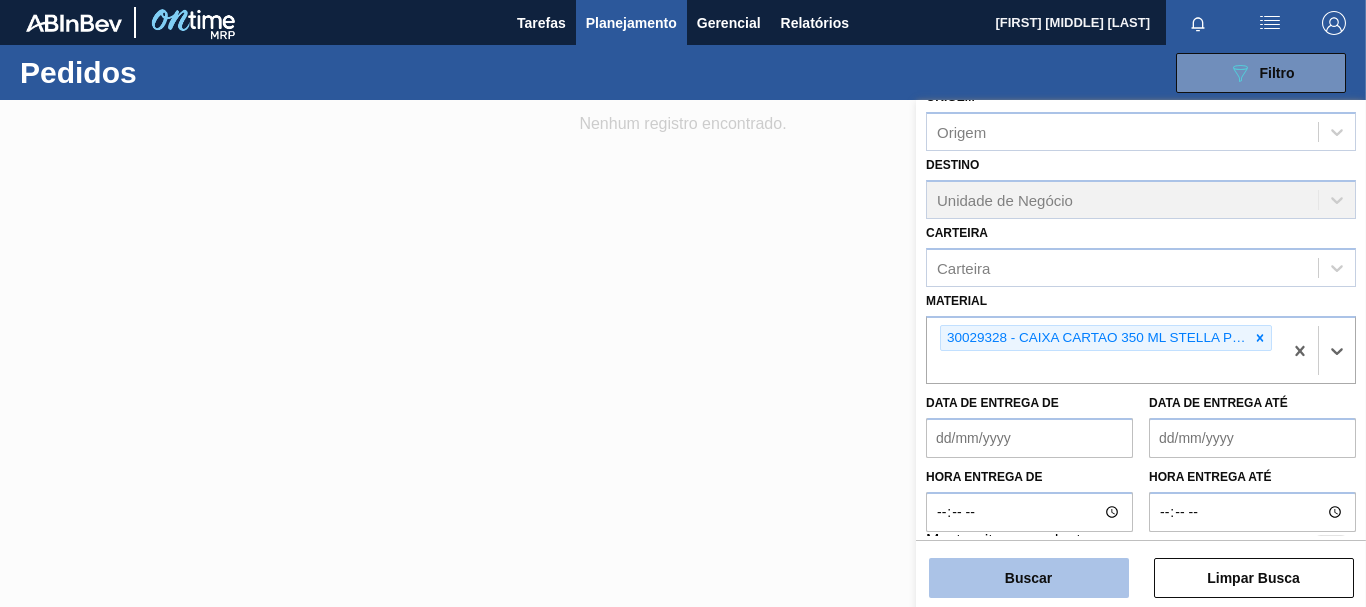 click on "Buscar" at bounding box center [1029, 578] 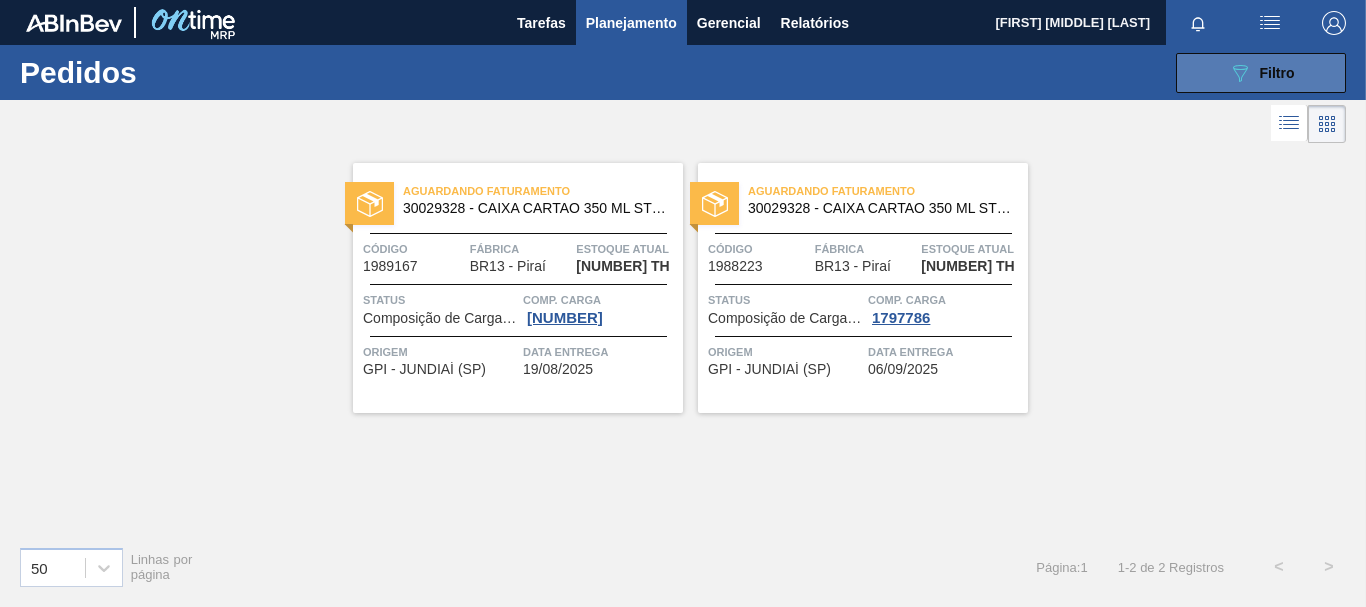 click on "089F7B8B-B2A5-4AFE-B5C0-19BA573D28AC Filtro" at bounding box center [1261, 73] 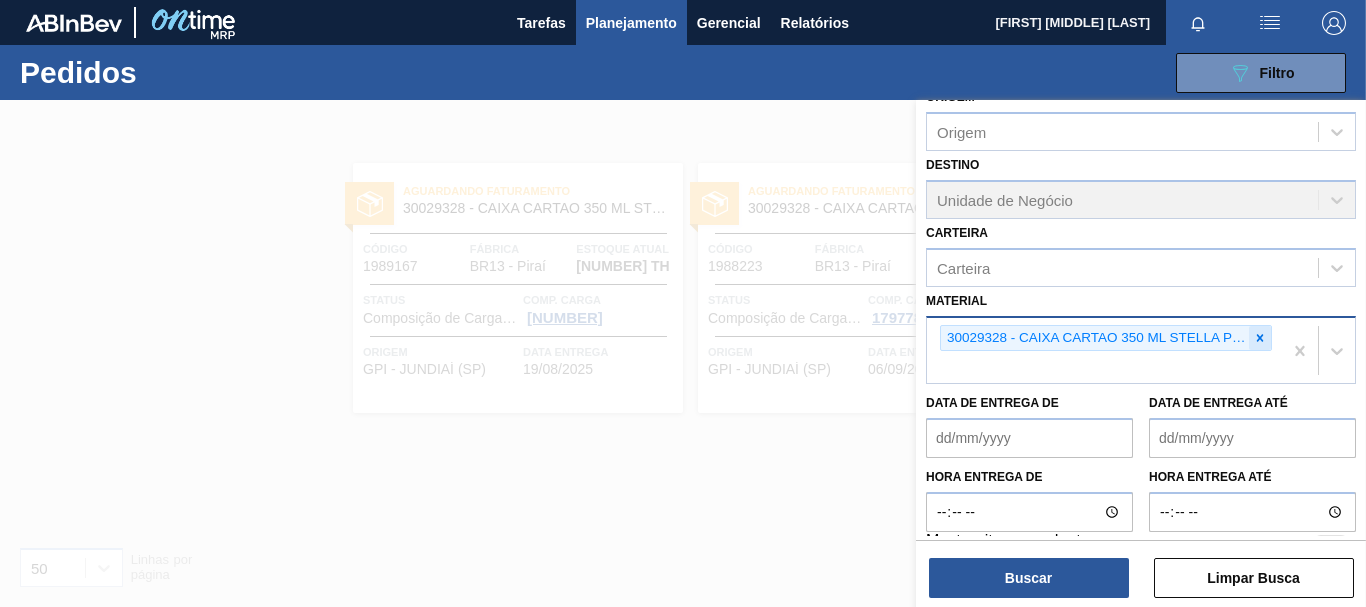 click at bounding box center (1260, 338) 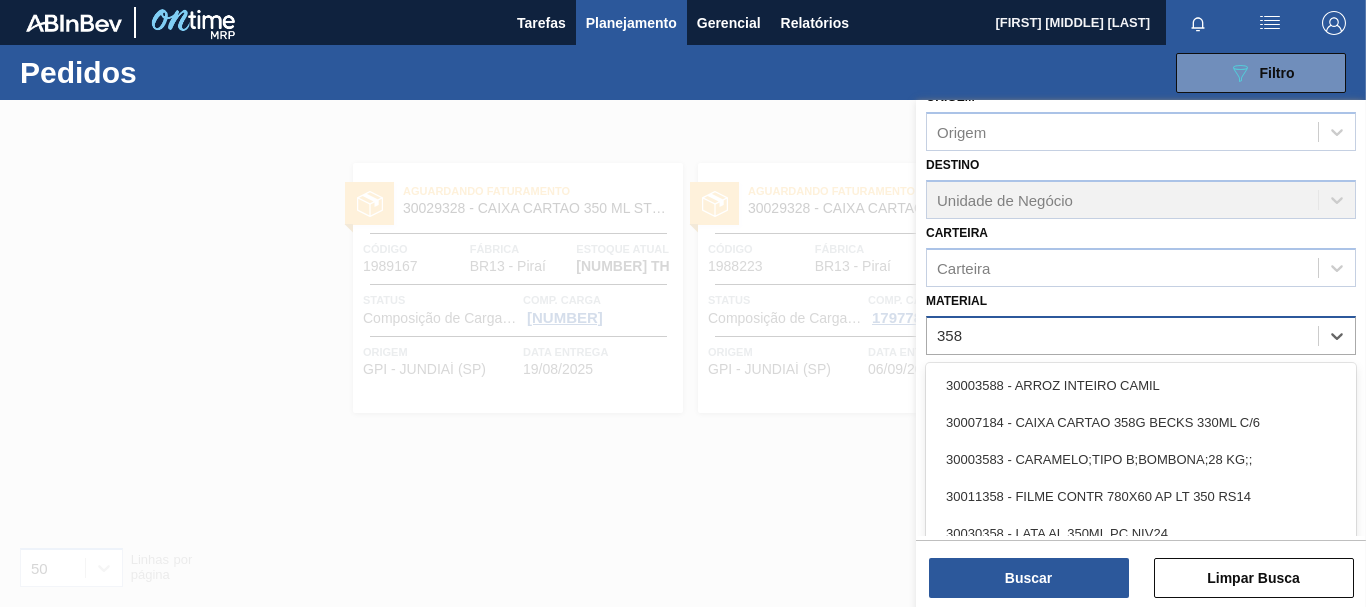 type on "[NUMBER]" 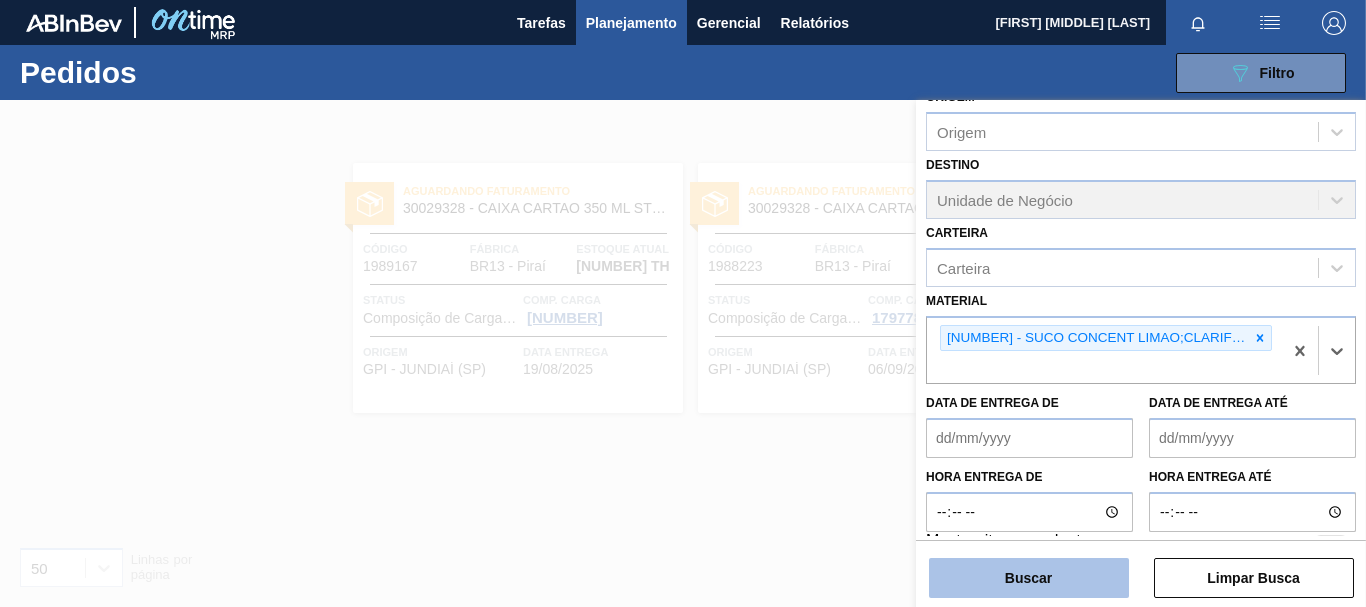 click on "Buscar" at bounding box center [1029, 578] 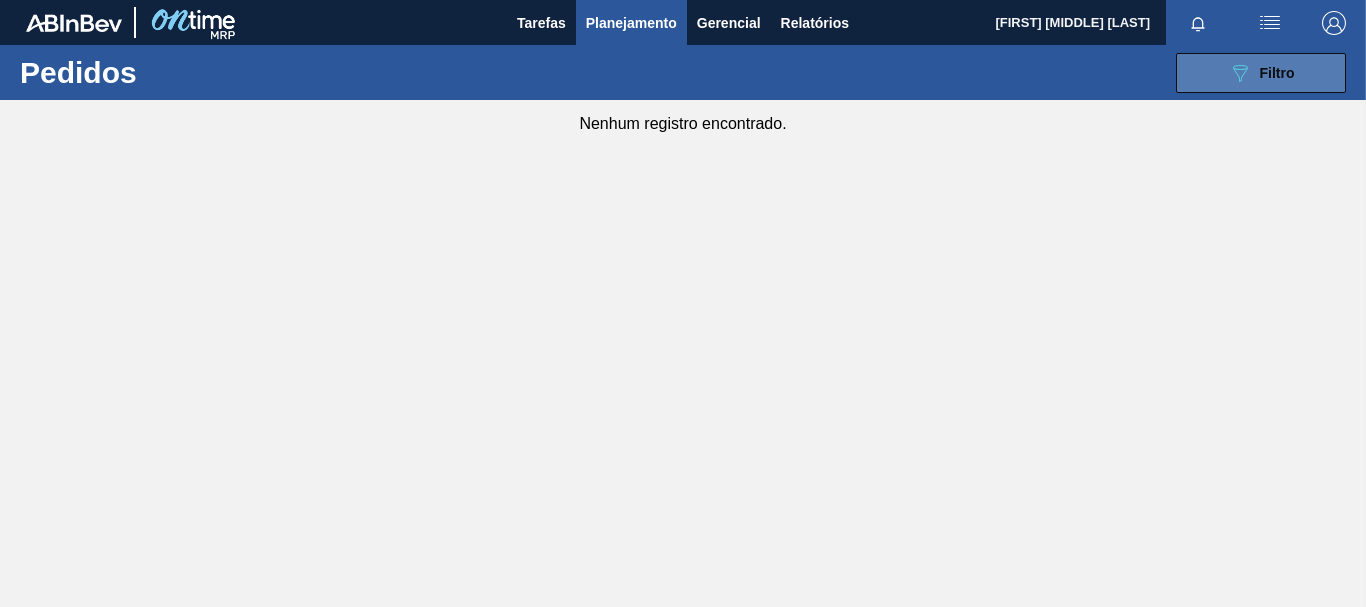 click on "089F7B8B-B2A5-4AFE-B5C0-19BA573D28AC Filtro" at bounding box center (1261, 73) 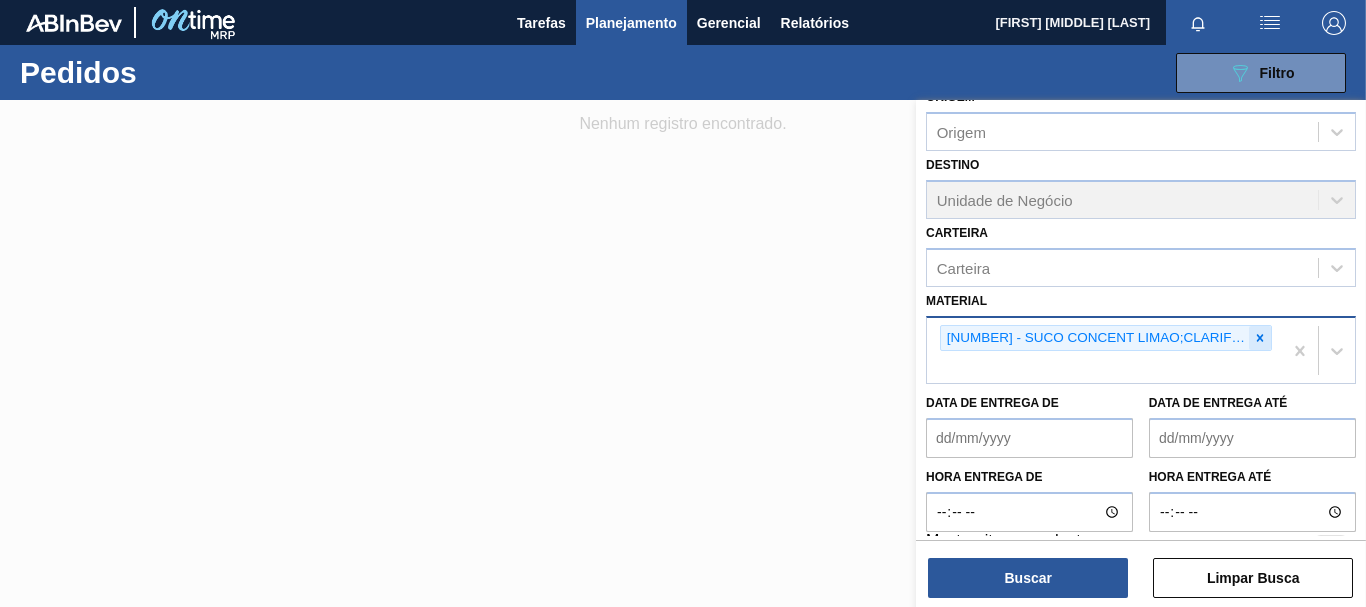 click 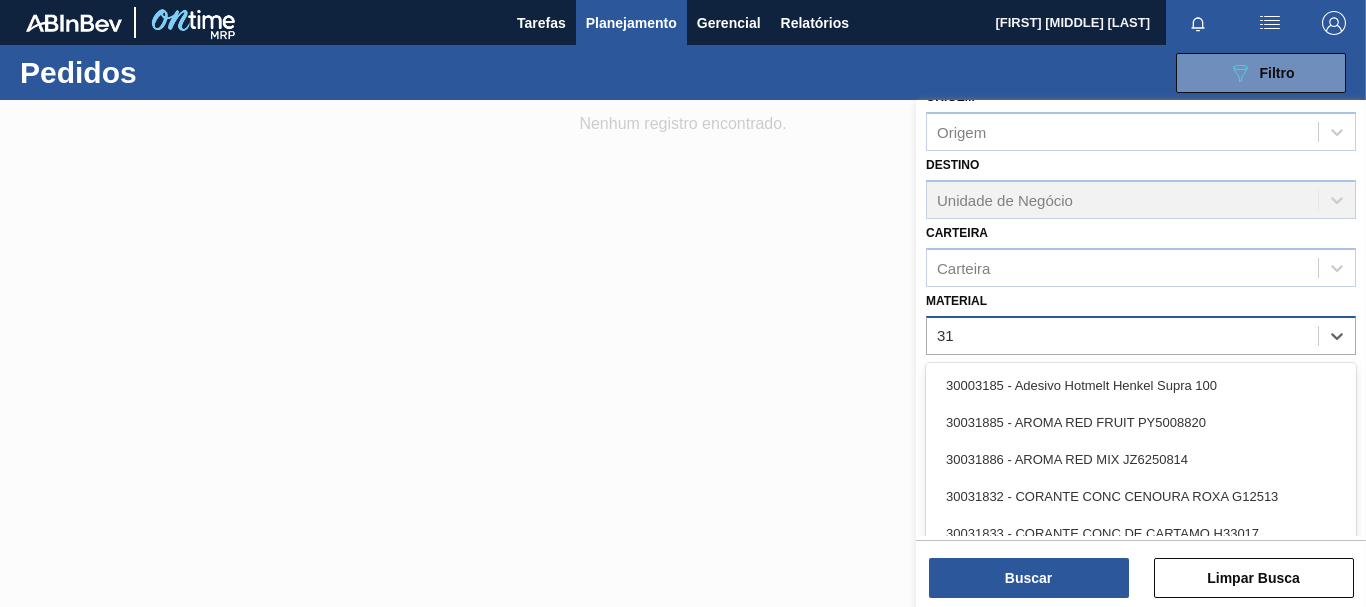 type on "3" 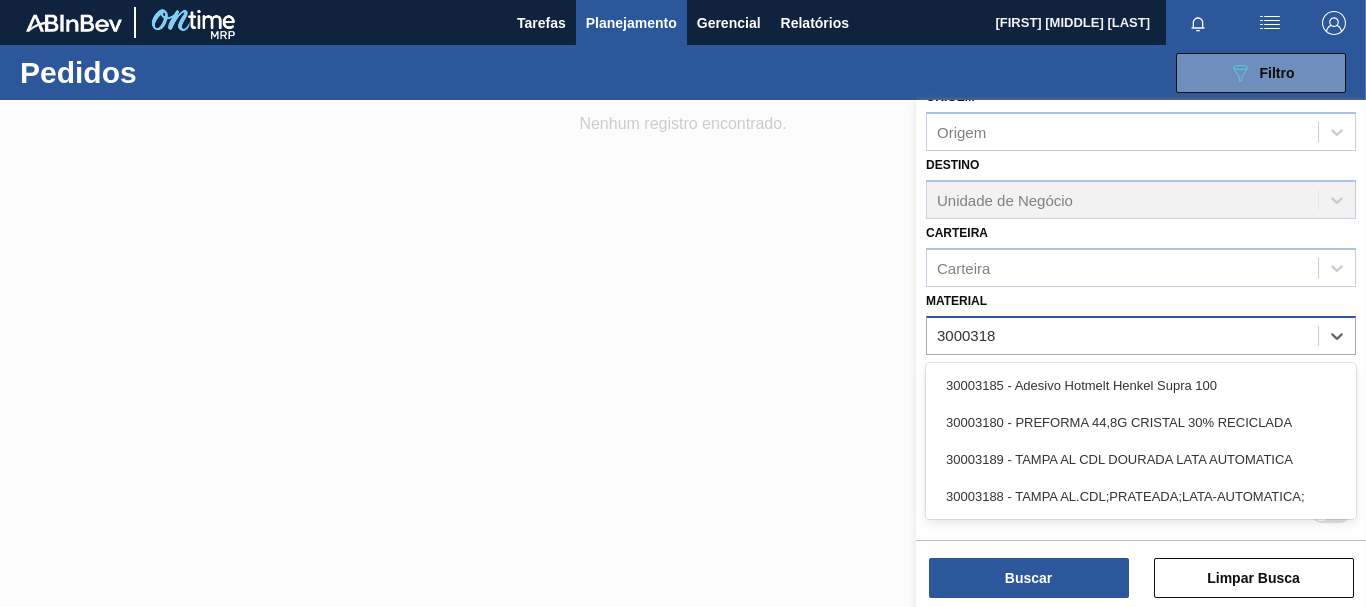 type on "30003188" 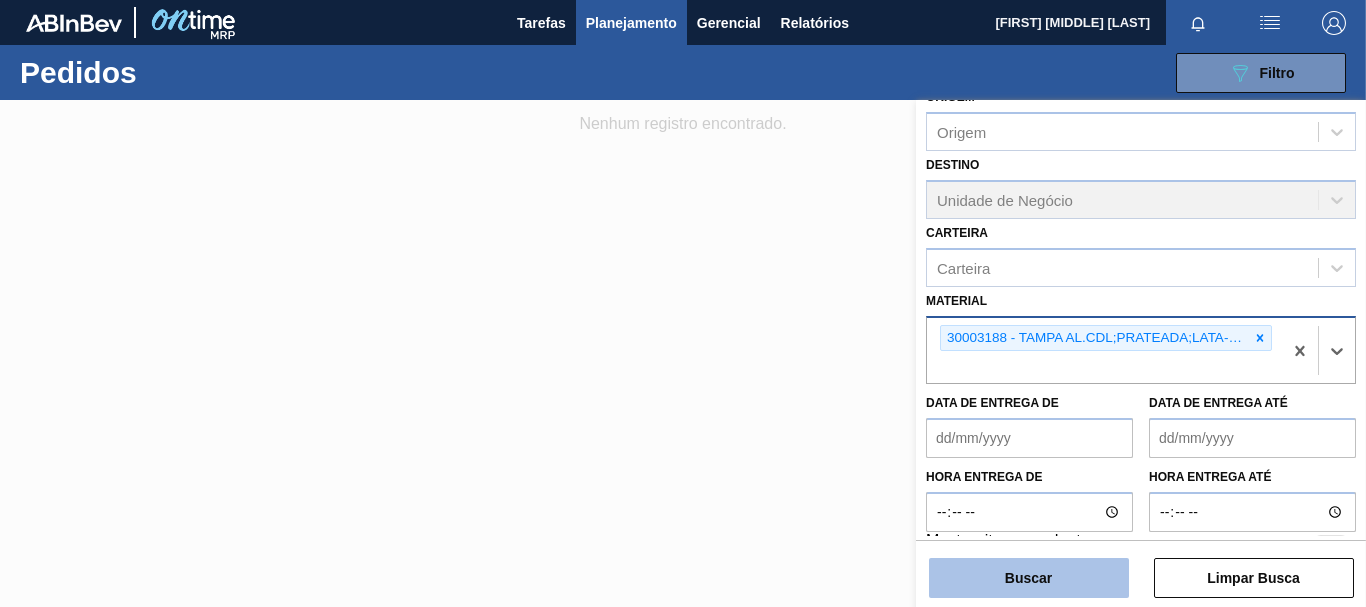 click on "Buscar" at bounding box center [1029, 578] 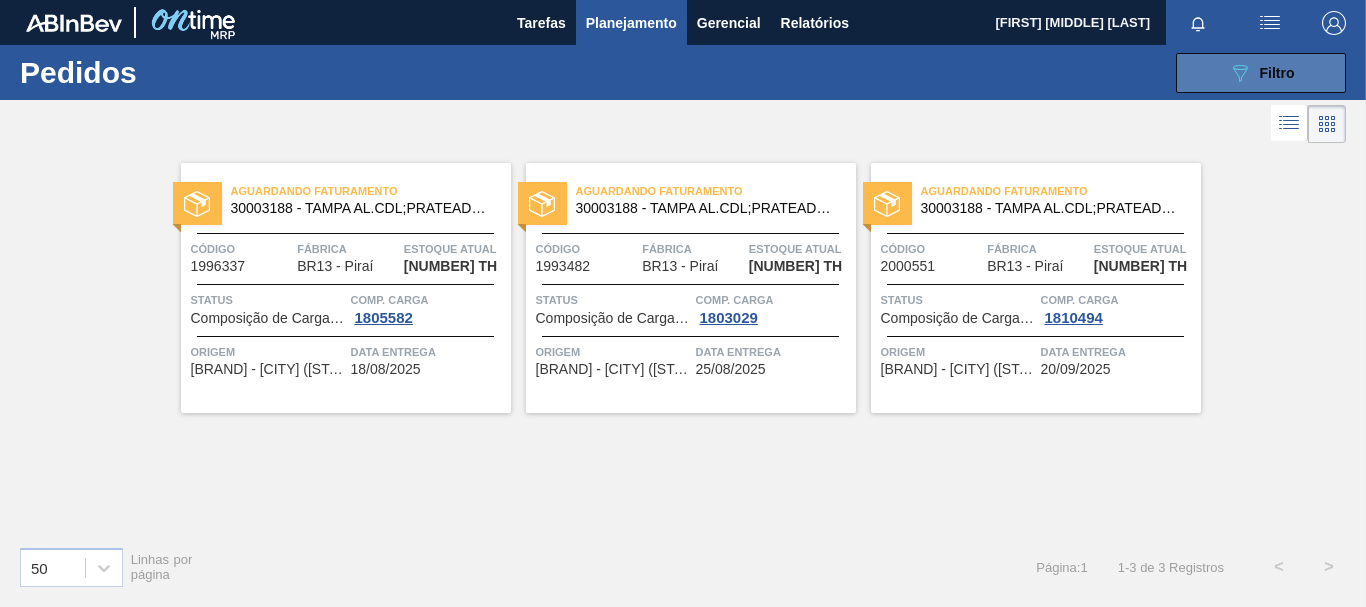 click on "Filtro" at bounding box center (1277, 73) 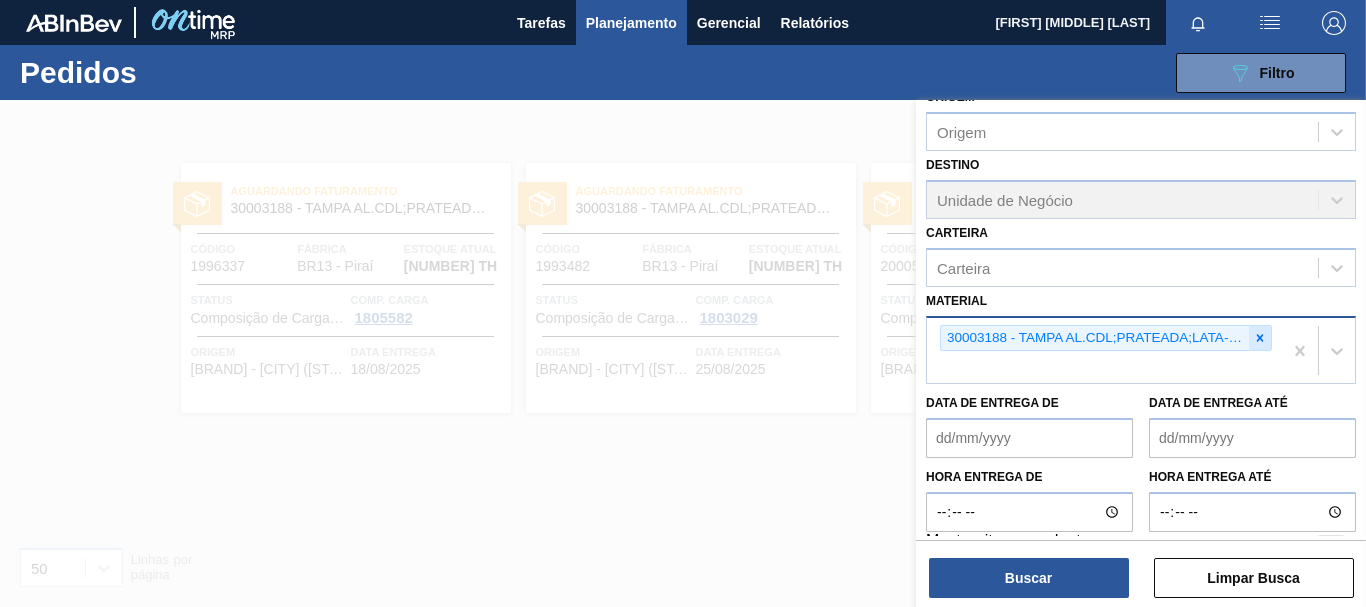 click 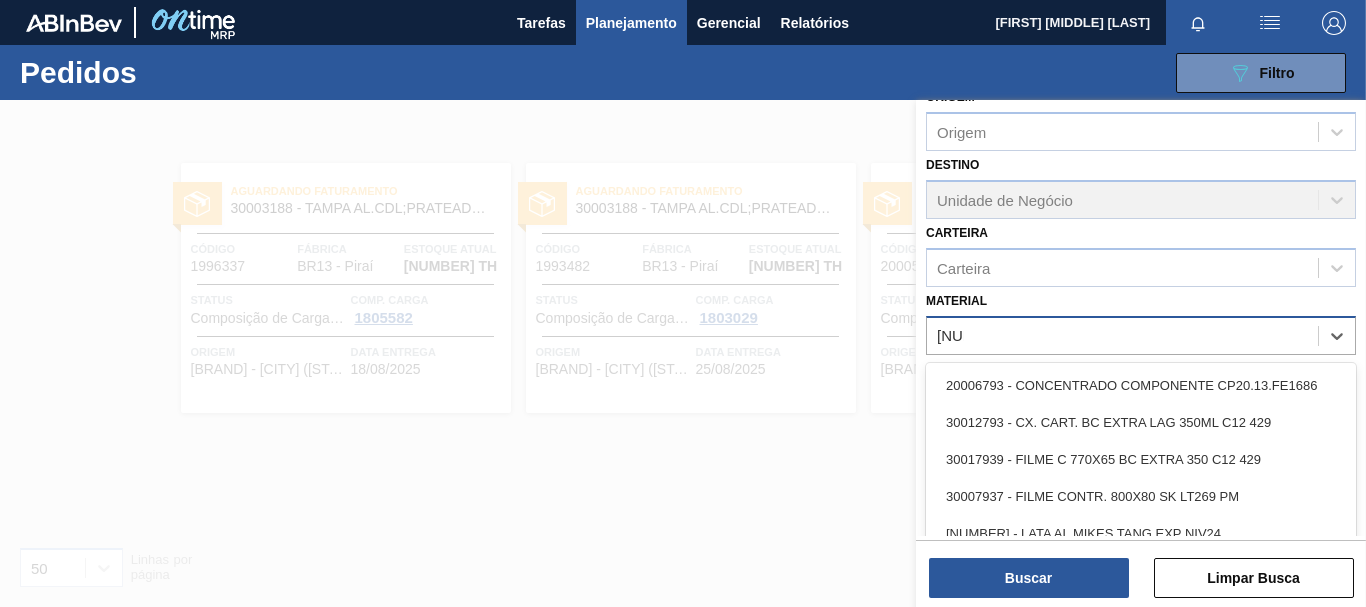 type on "7937" 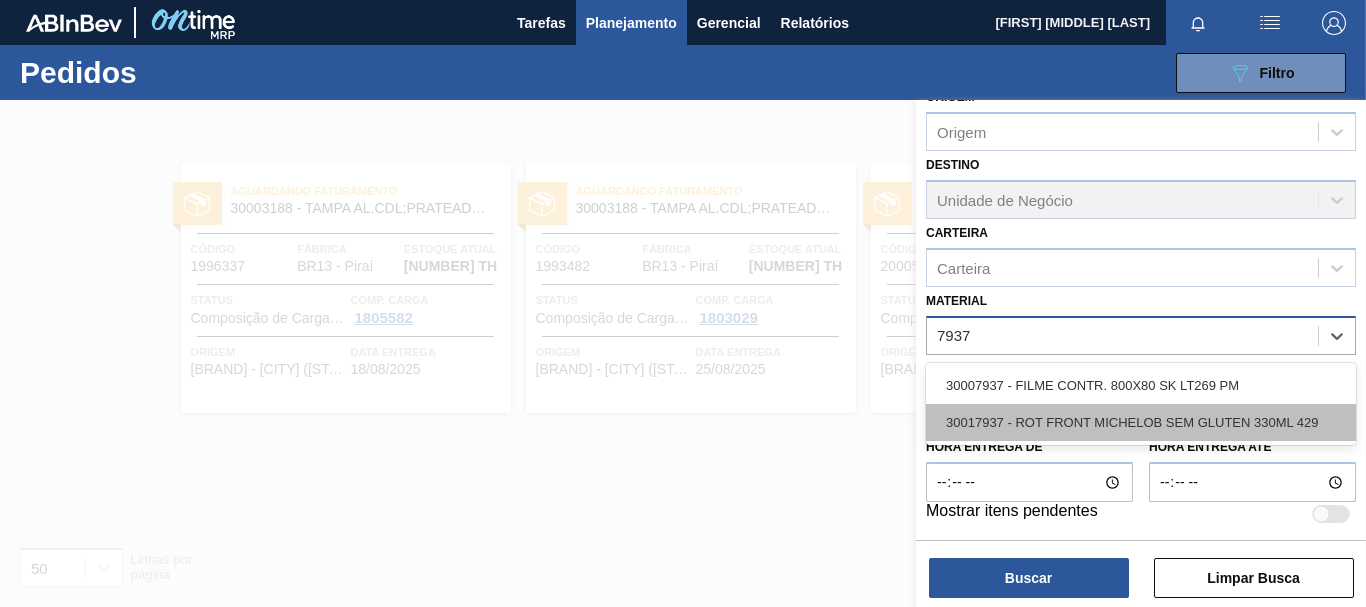 click on "30017937 - ROT FRONT MICHELOB SEM GLUTEN 330ML 429" at bounding box center (1141, 422) 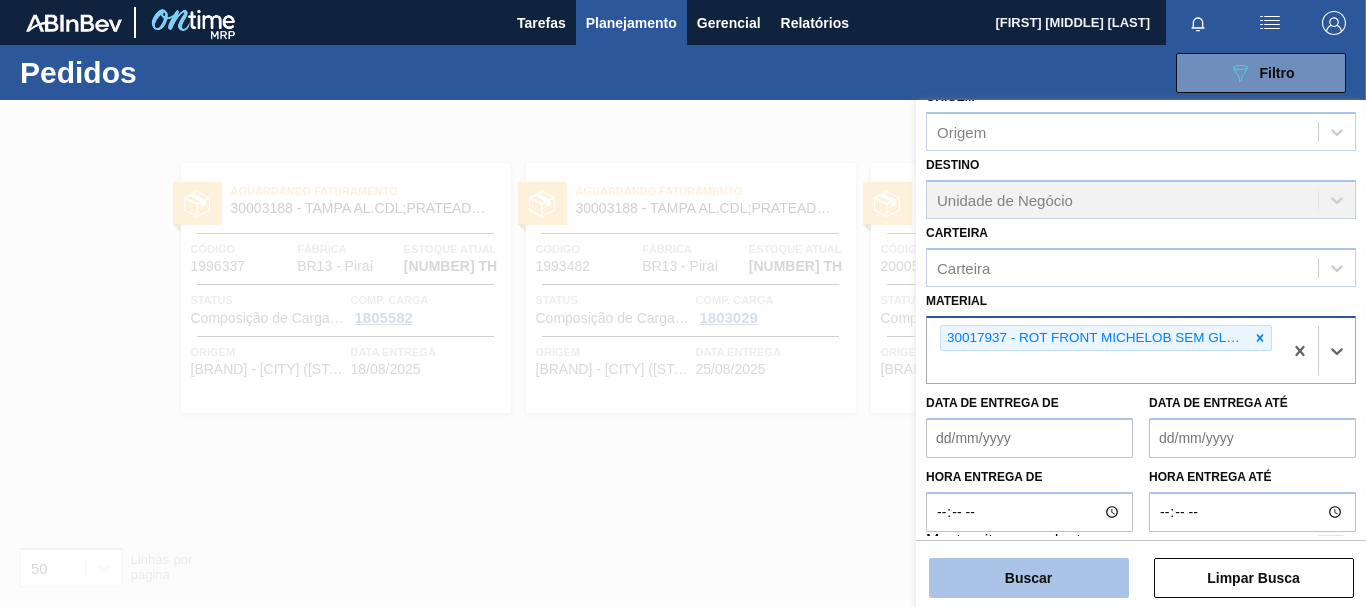 click on "Buscar" at bounding box center (1029, 578) 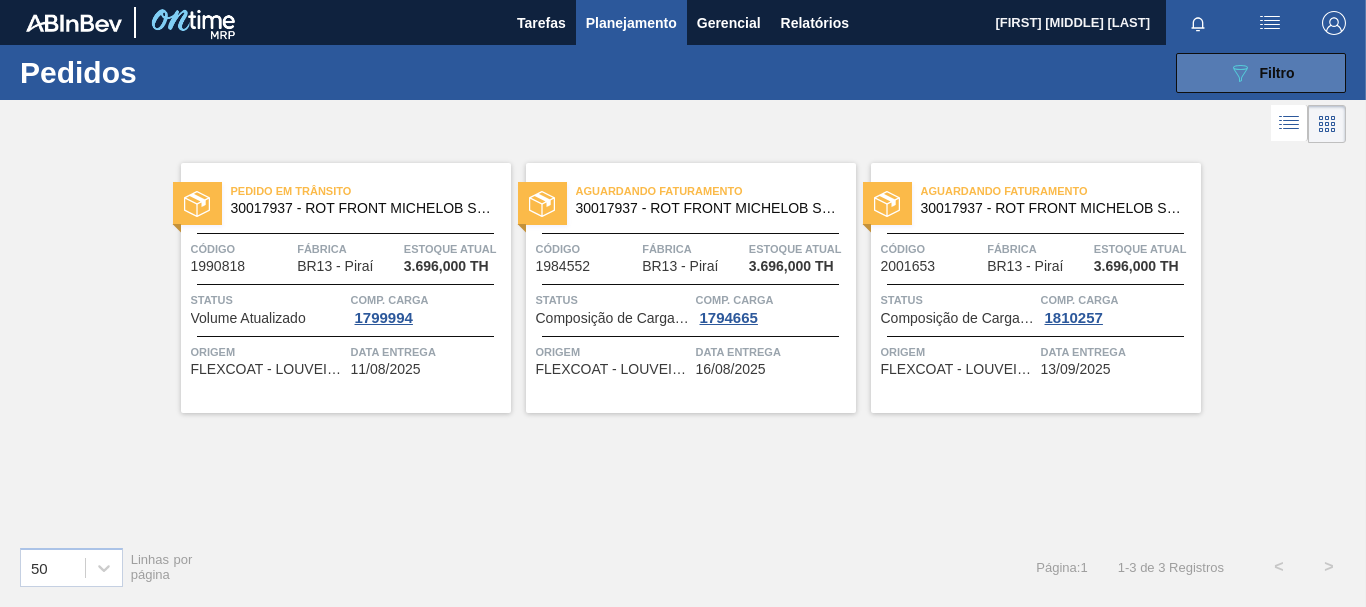 click on "089F7B8B-B2A5-4AFE-B5C0-19BA573D28AC" 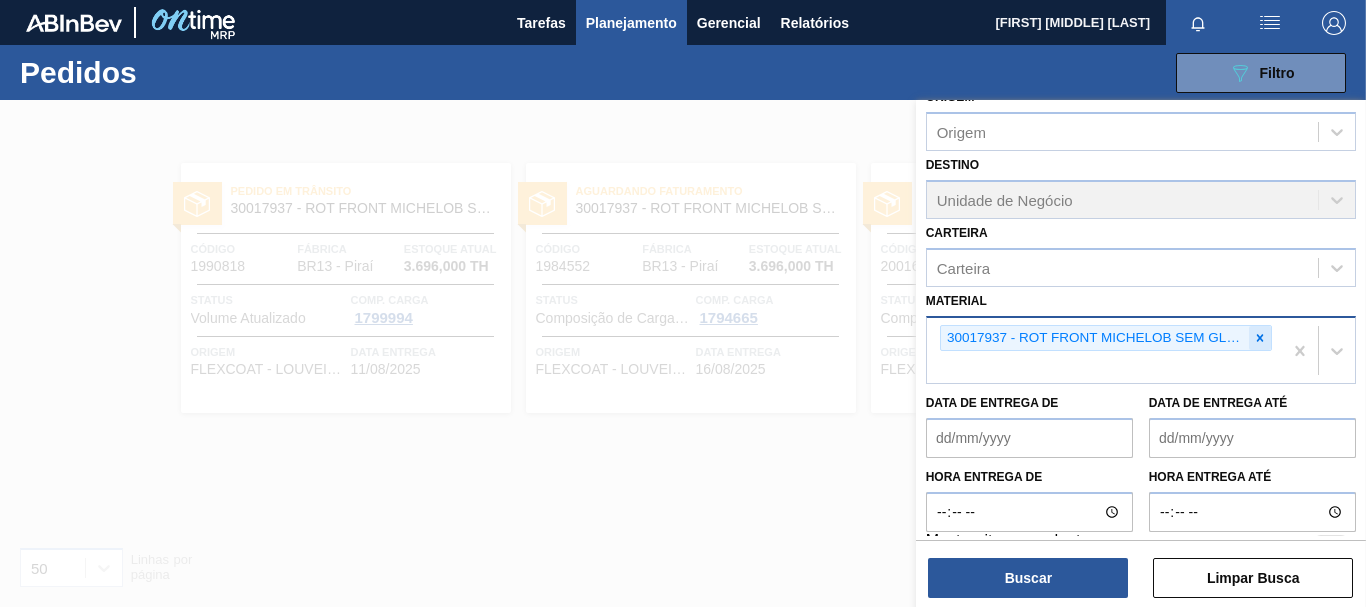 click 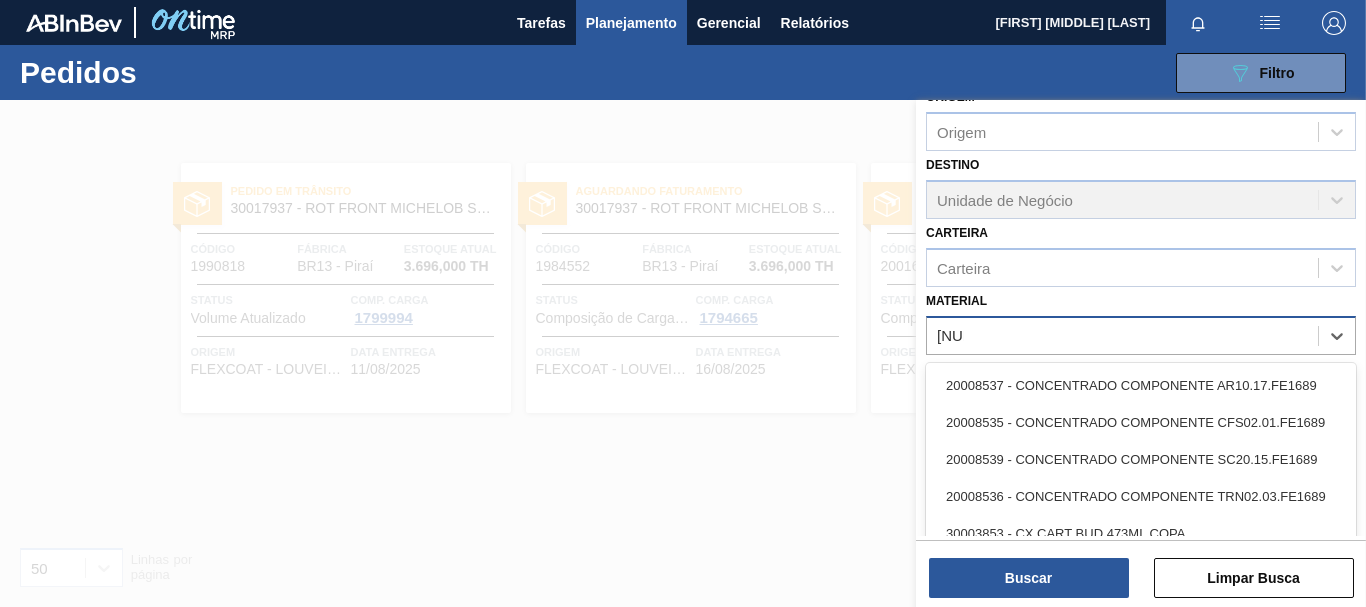 type on "8538" 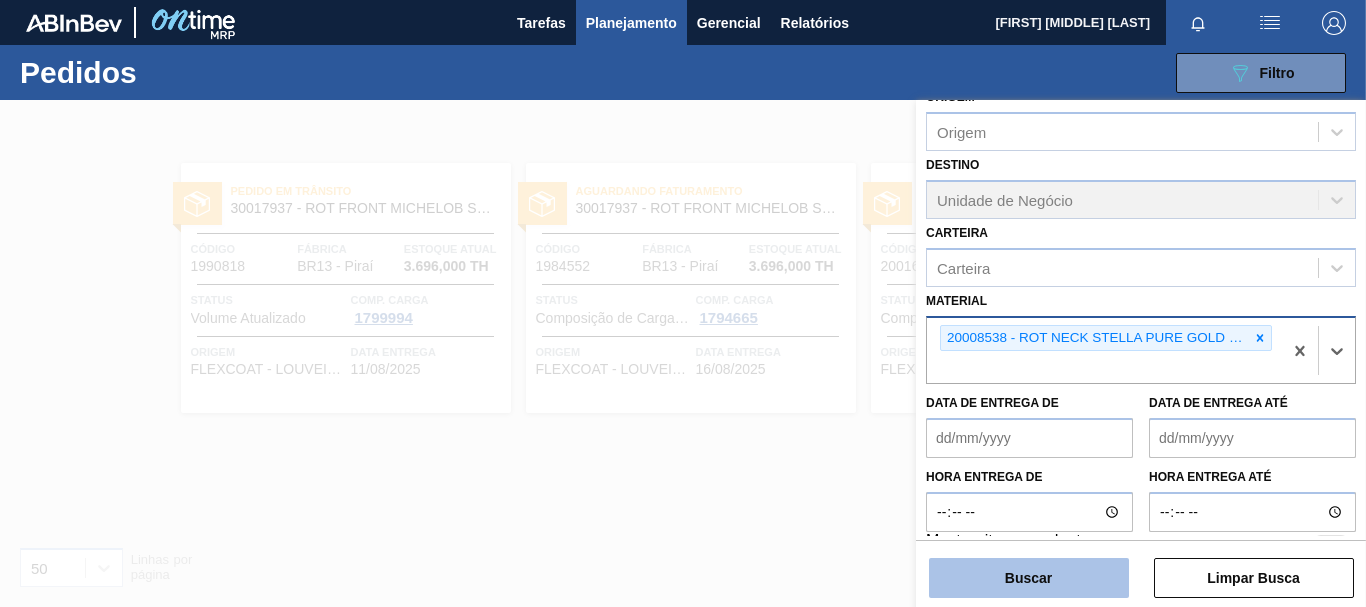 click on "Buscar" at bounding box center (1029, 578) 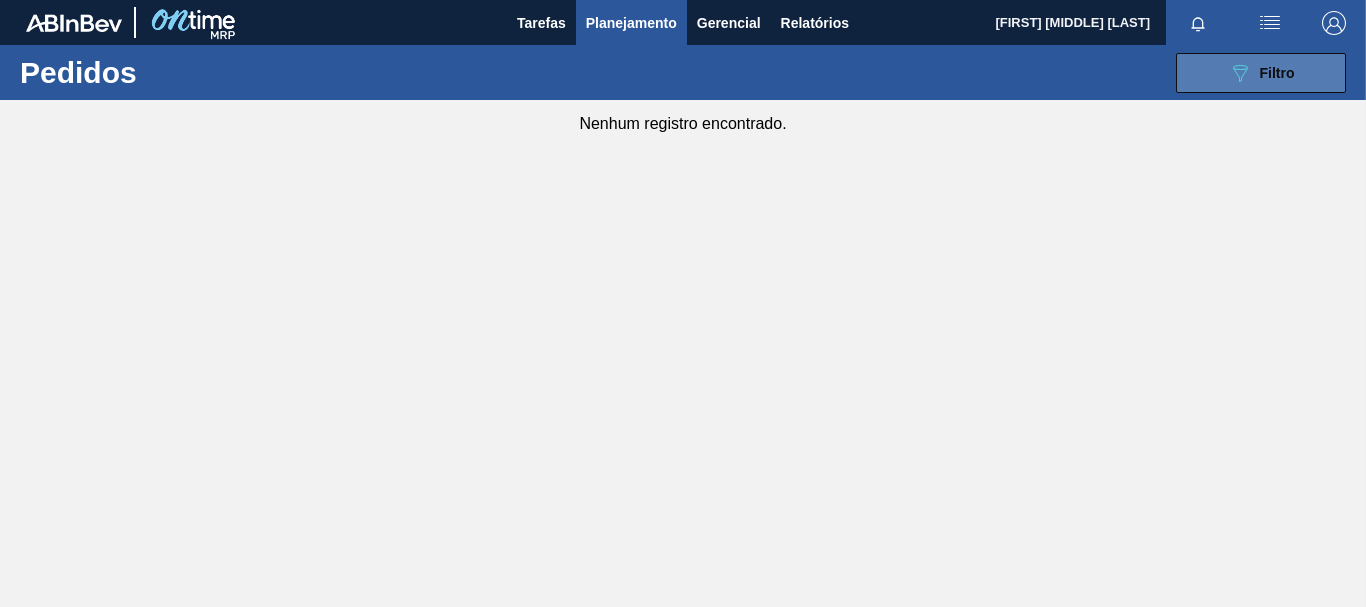 click on "Filtro" at bounding box center [1277, 73] 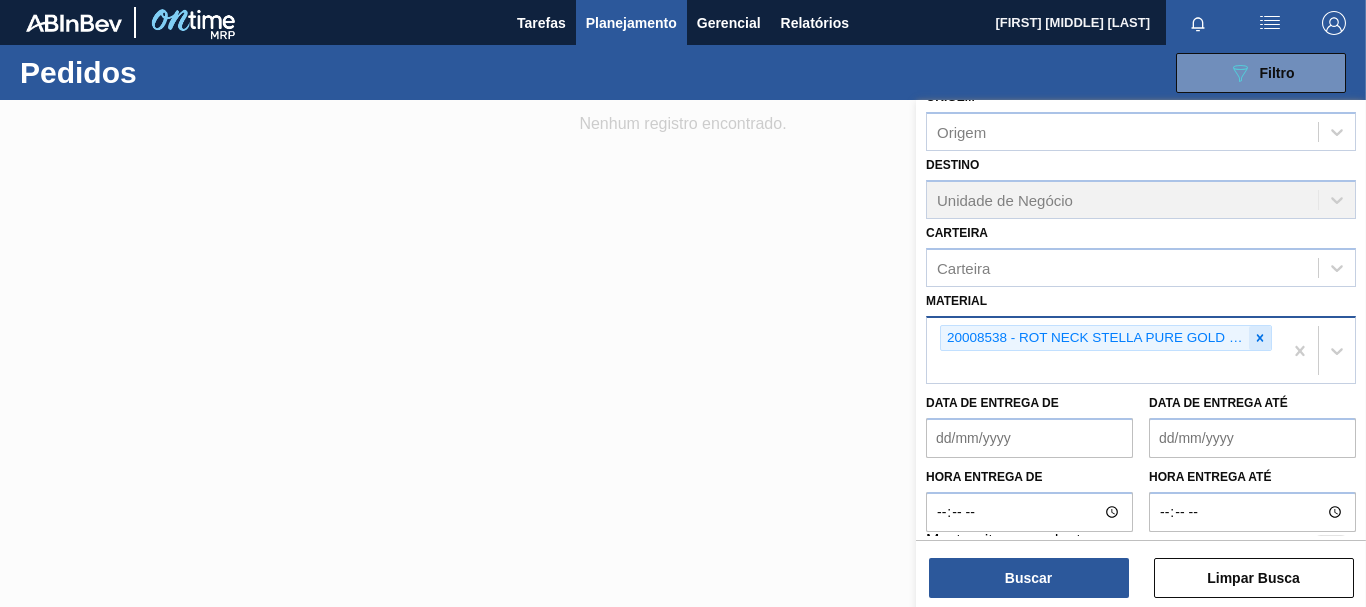 click 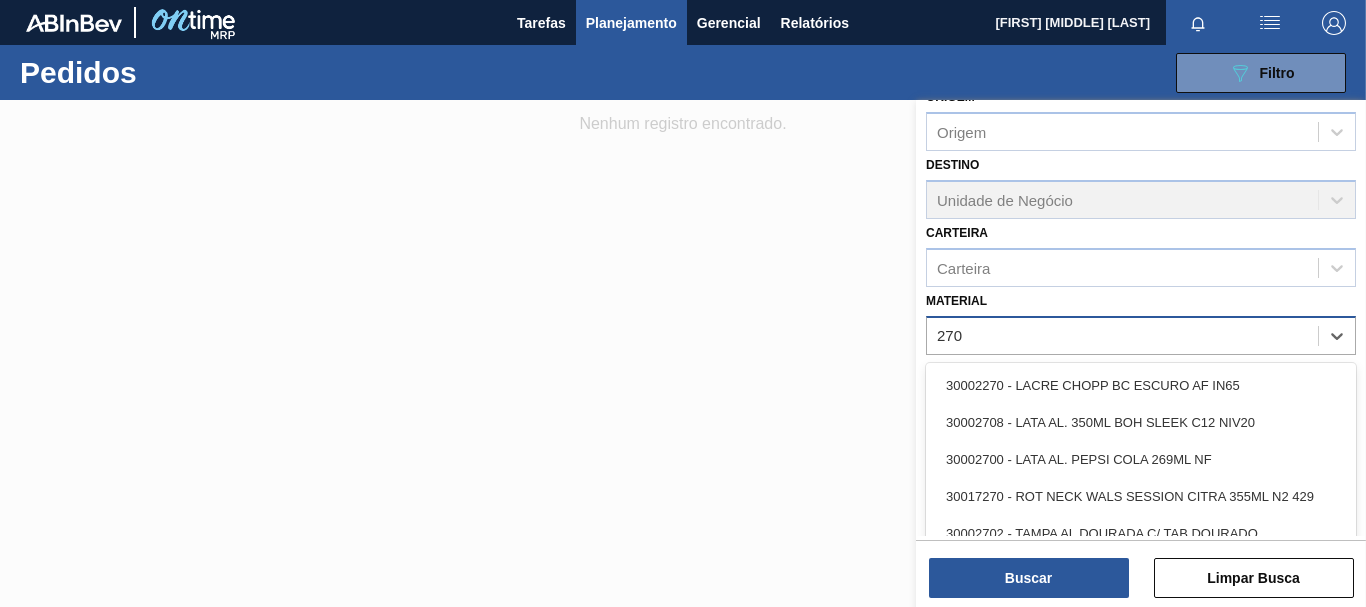 type on "[NUMBER]" 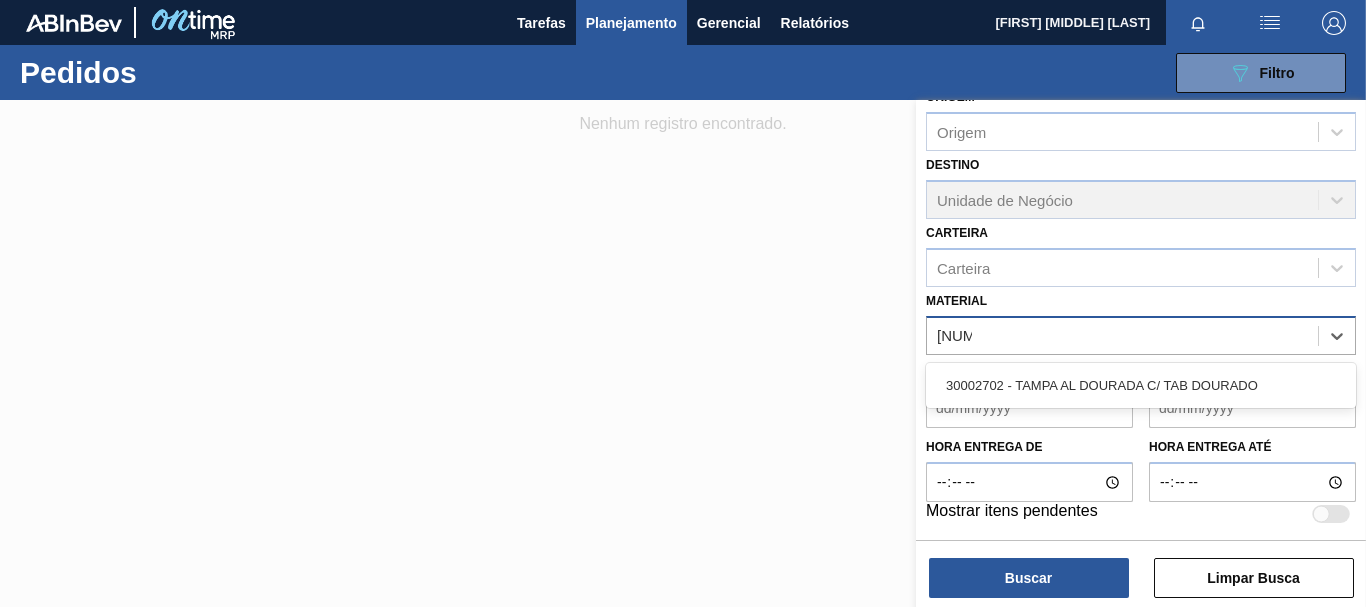 type 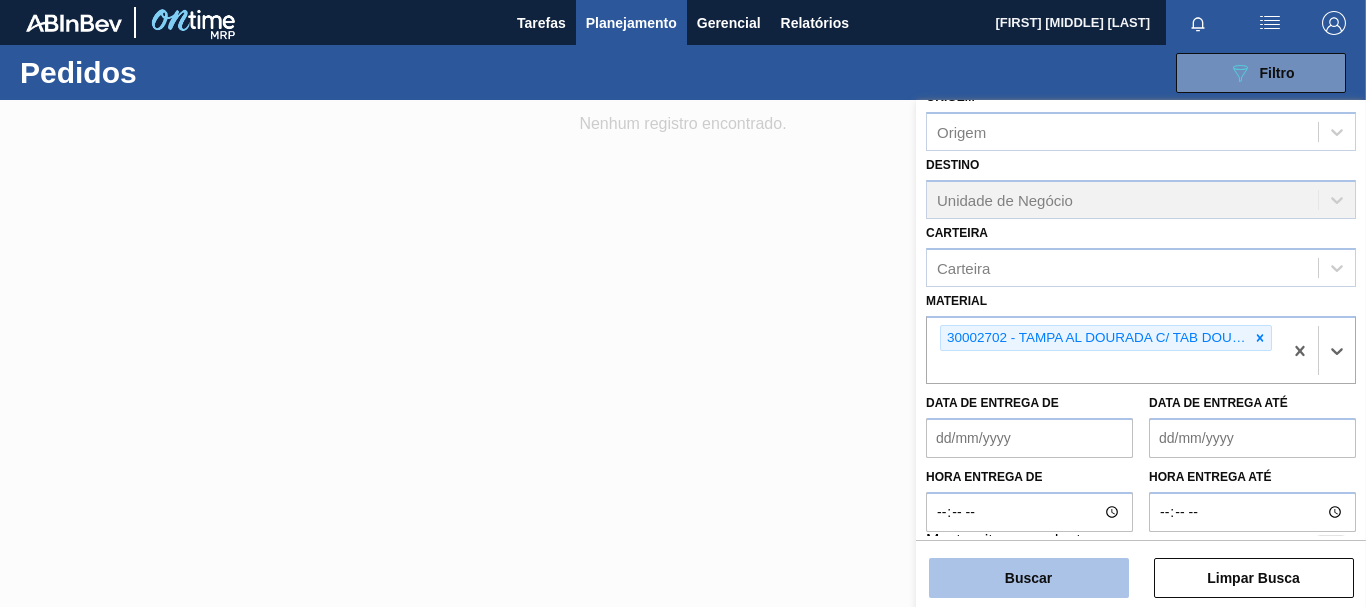 click on "Buscar" at bounding box center [1029, 578] 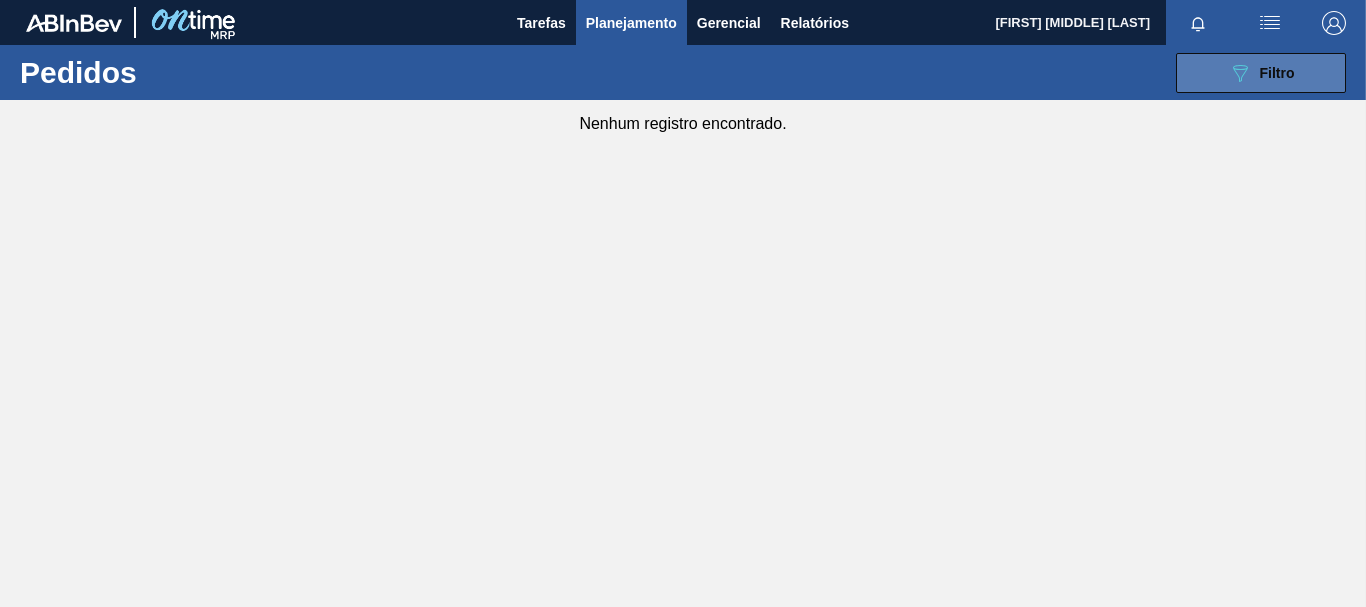 click on "089F7B8B-B2A5-4AFE-B5C0-19BA573D28AC Filtro" at bounding box center (1261, 73) 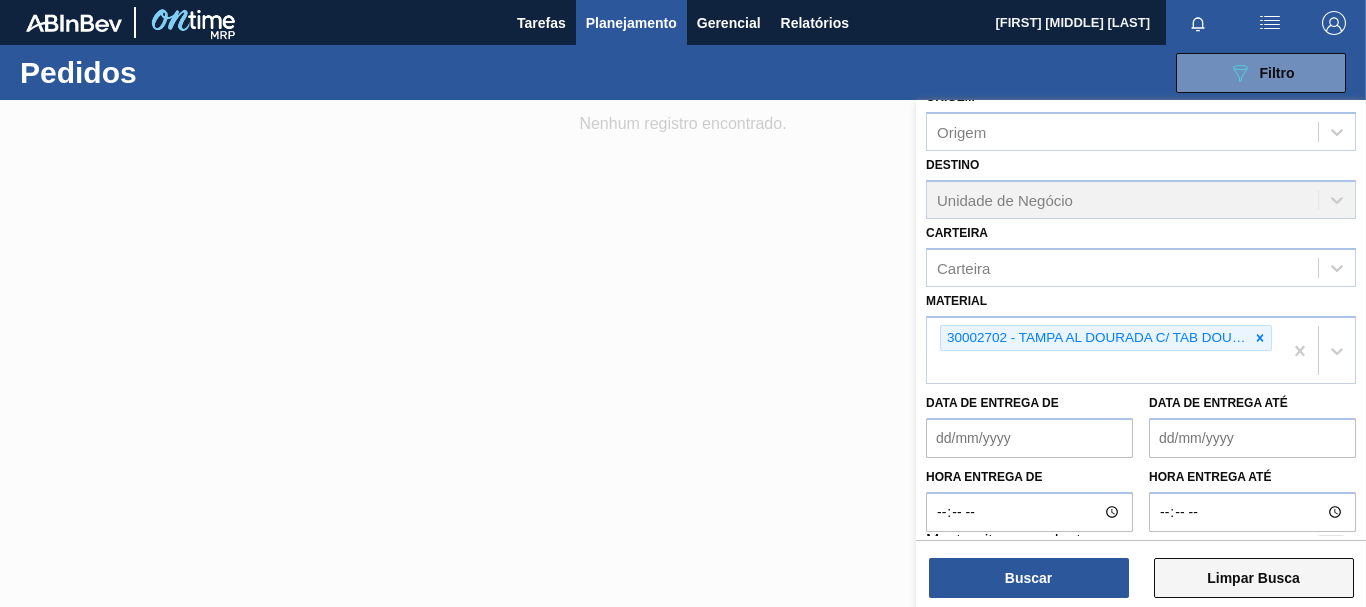 click on "Limpar Busca" at bounding box center (1254, 578) 